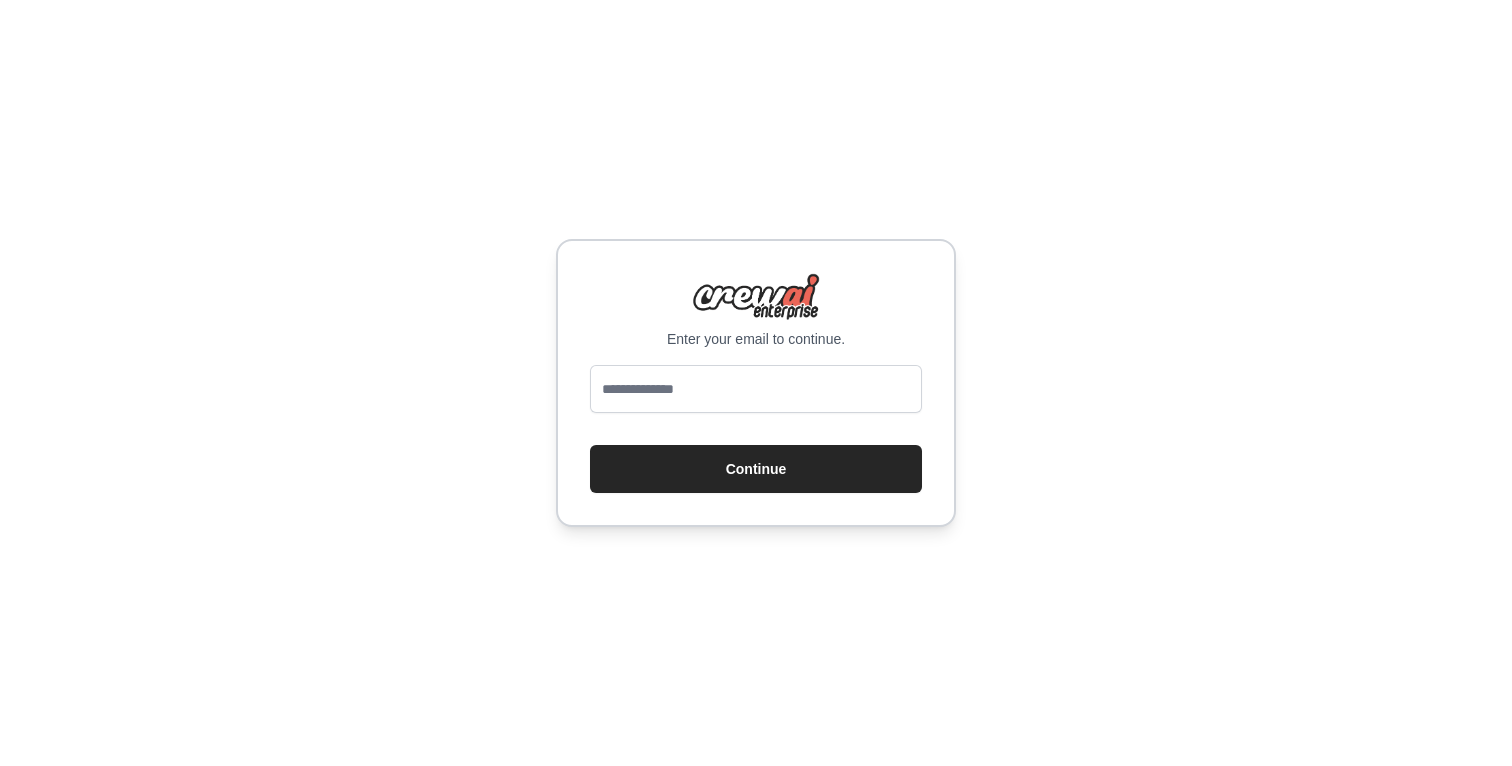 scroll, scrollTop: 0, scrollLeft: 0, axis: both 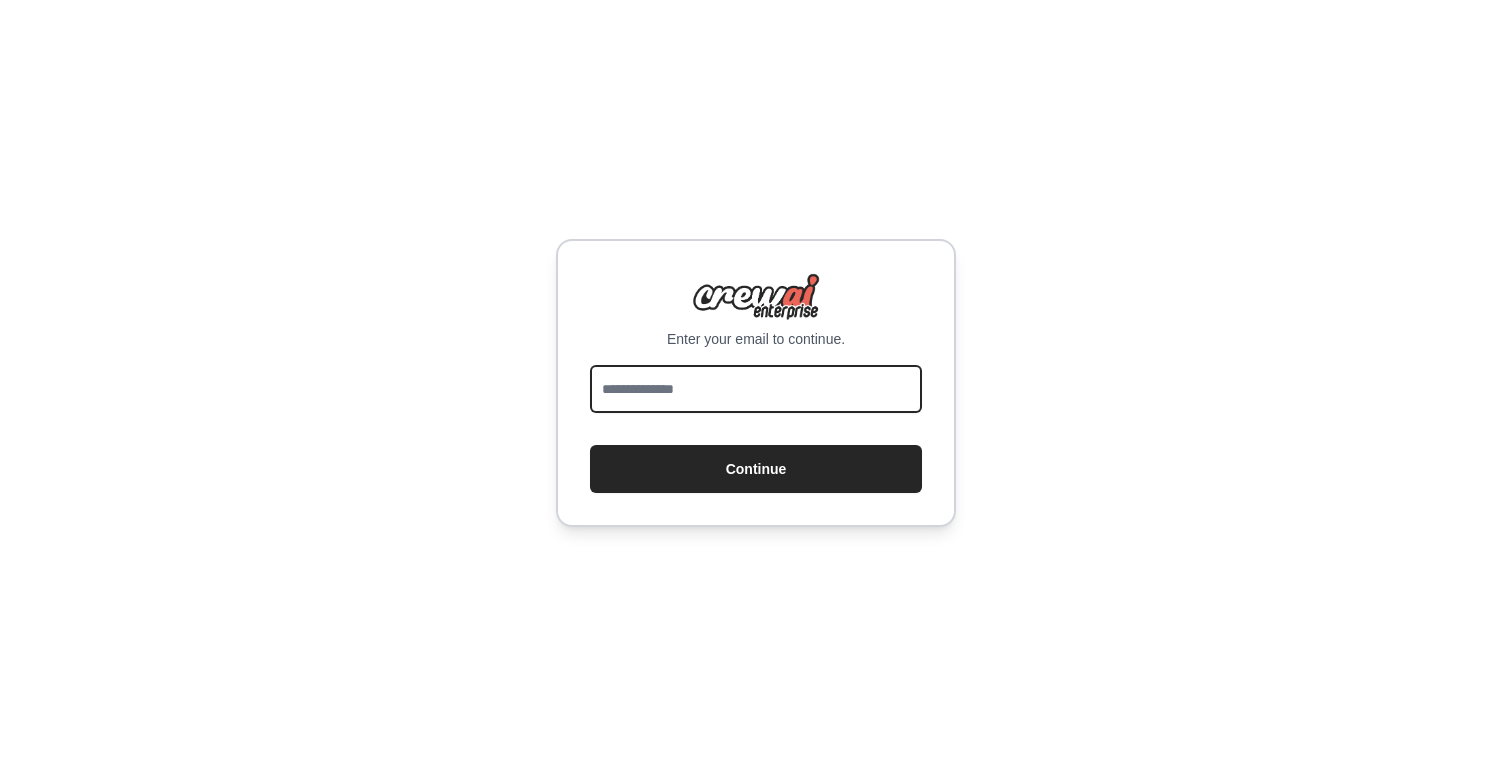 click at bounding box center [756, 389] 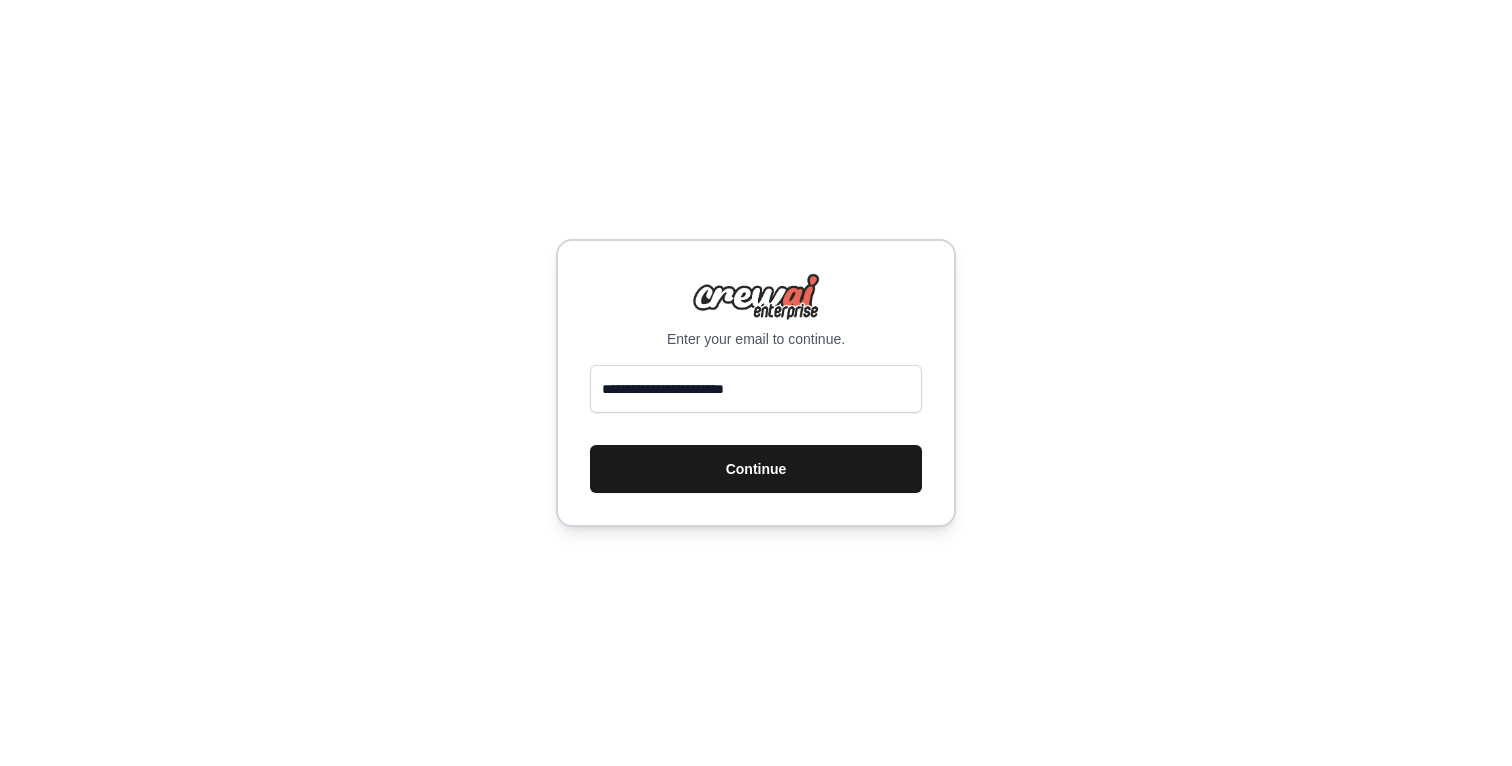 click on "Continue" at bounding box center [756, 469] 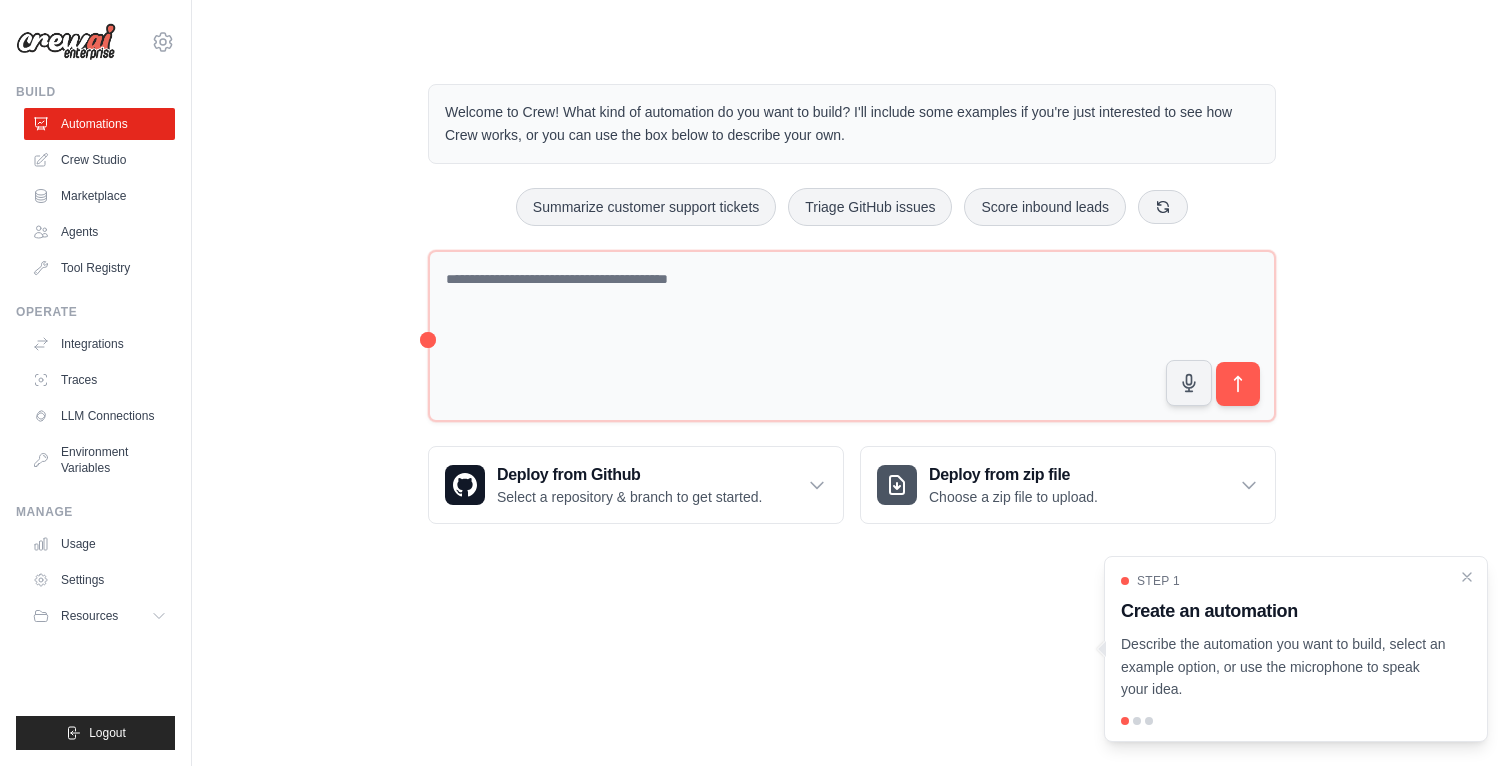 scroll, scrollTop: 0, scrollLeft: 0, axis: both 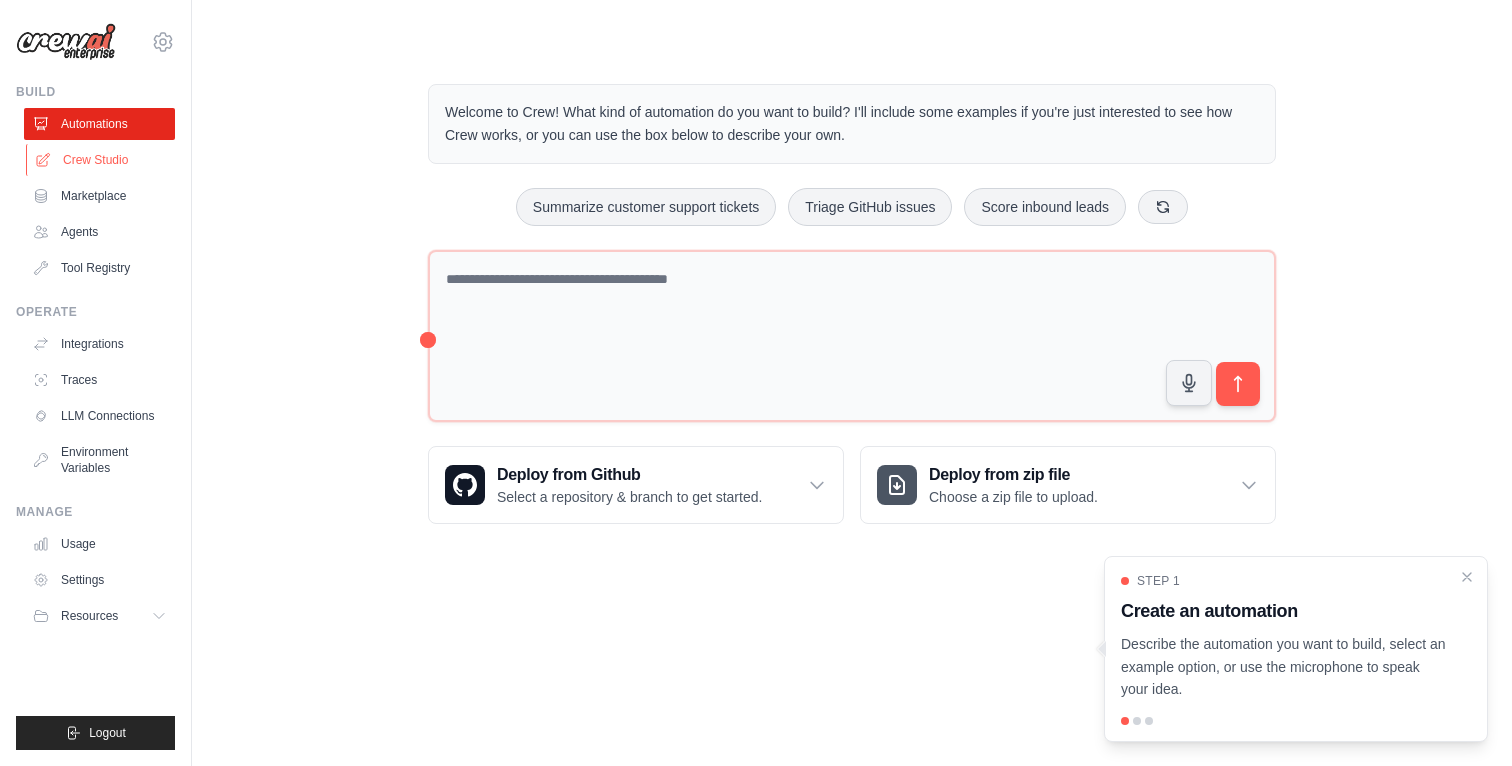 click on "Crew Studio" at bounding box center [101, 160] 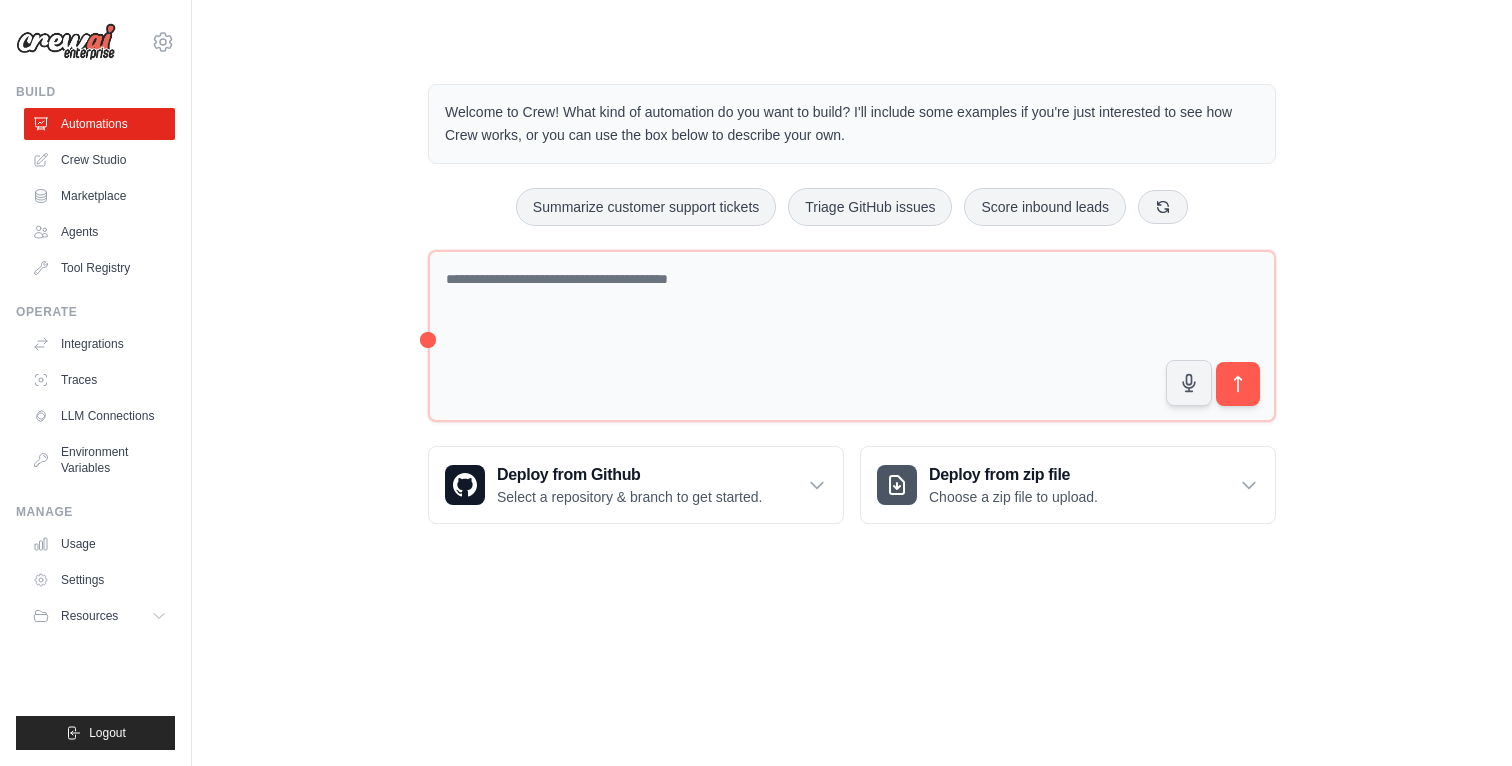 scroll, scrollTop: 0, scrollLeft: 0, axis: both 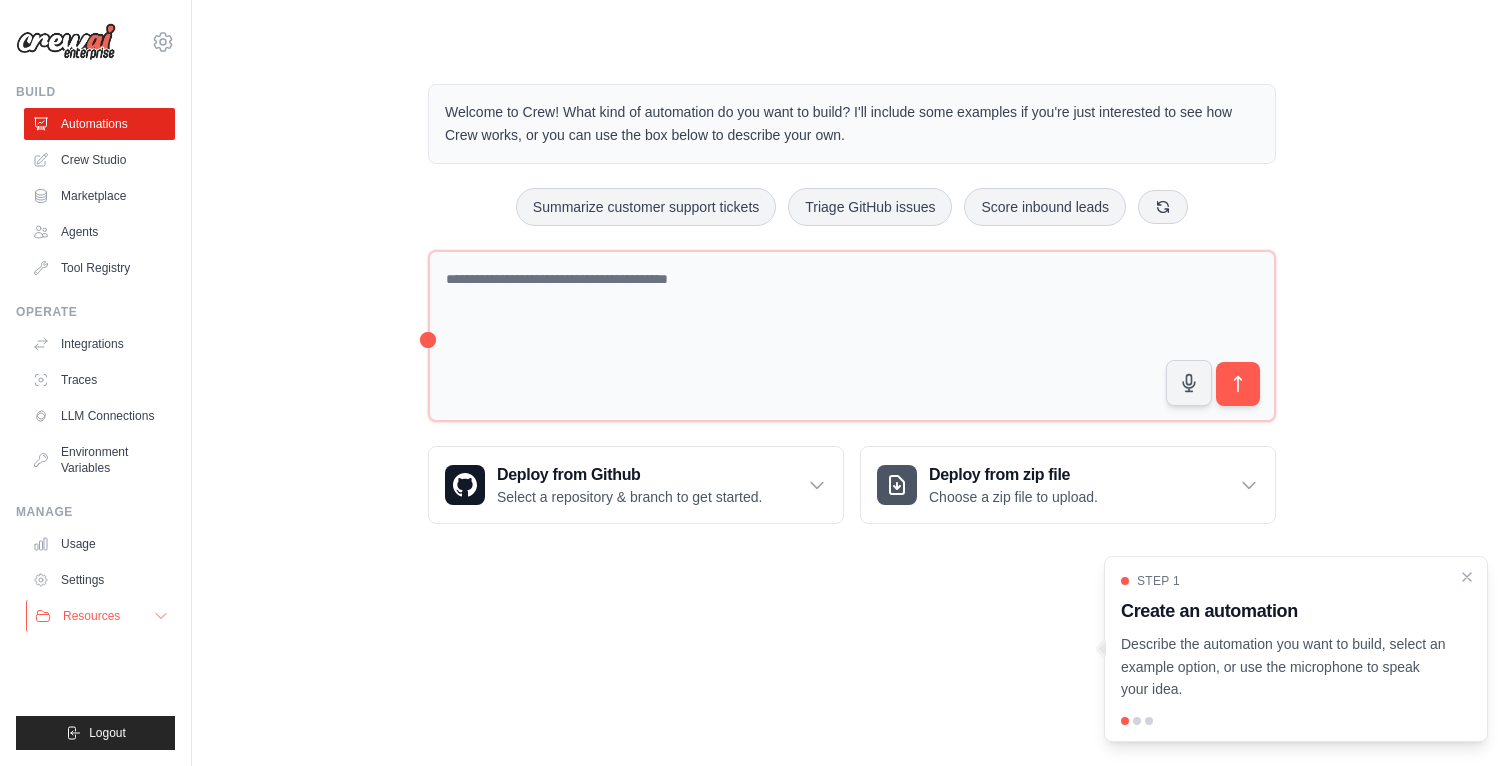click on "Resources" at bounding box center [101, 616] 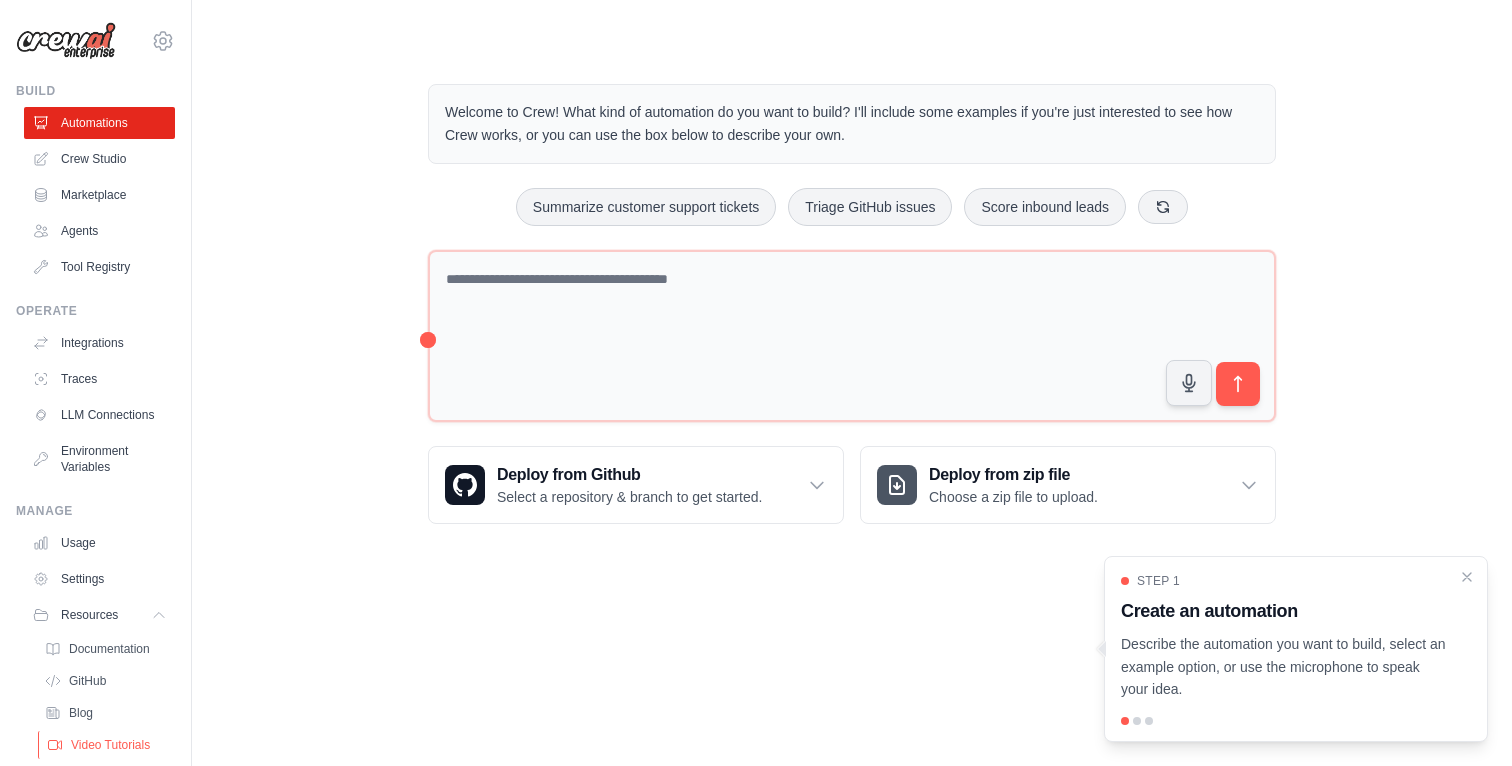 scroll, scrollTop: 0, scrollLeft: 0, axis: both 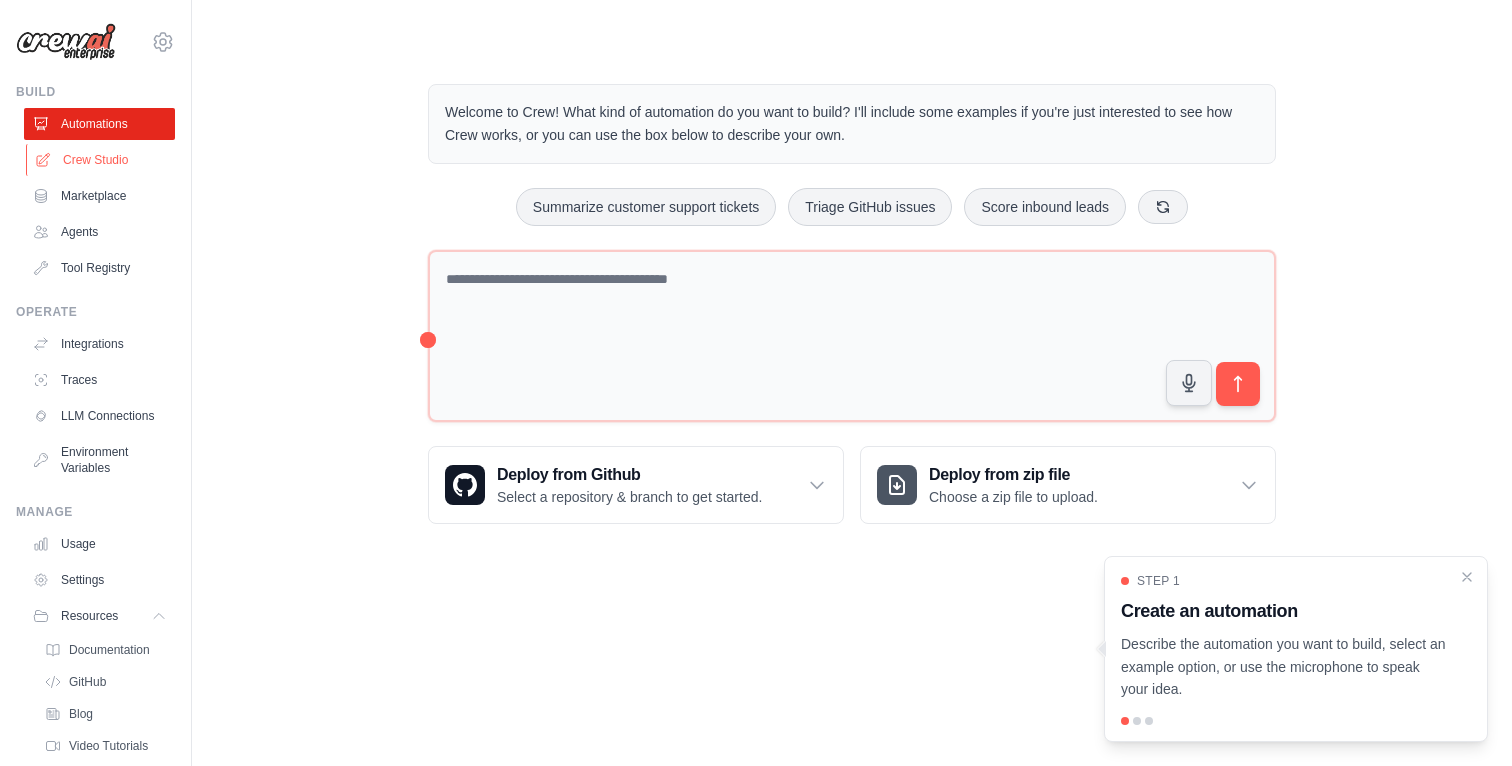 click on "Crew Studio" at bounding box center [101, 160] 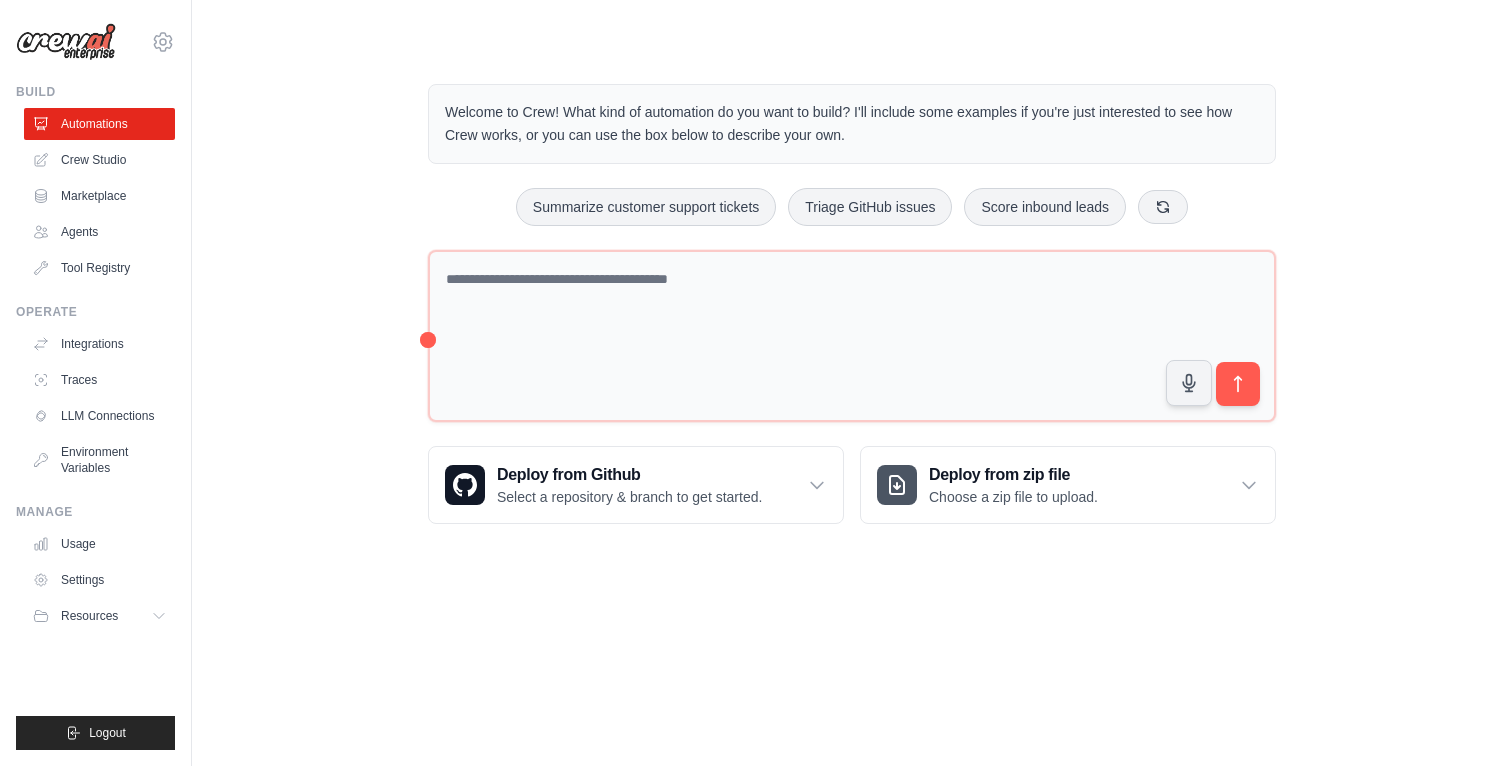 scroll, scrollTop: 0, scrollLeft: 0, axis: both 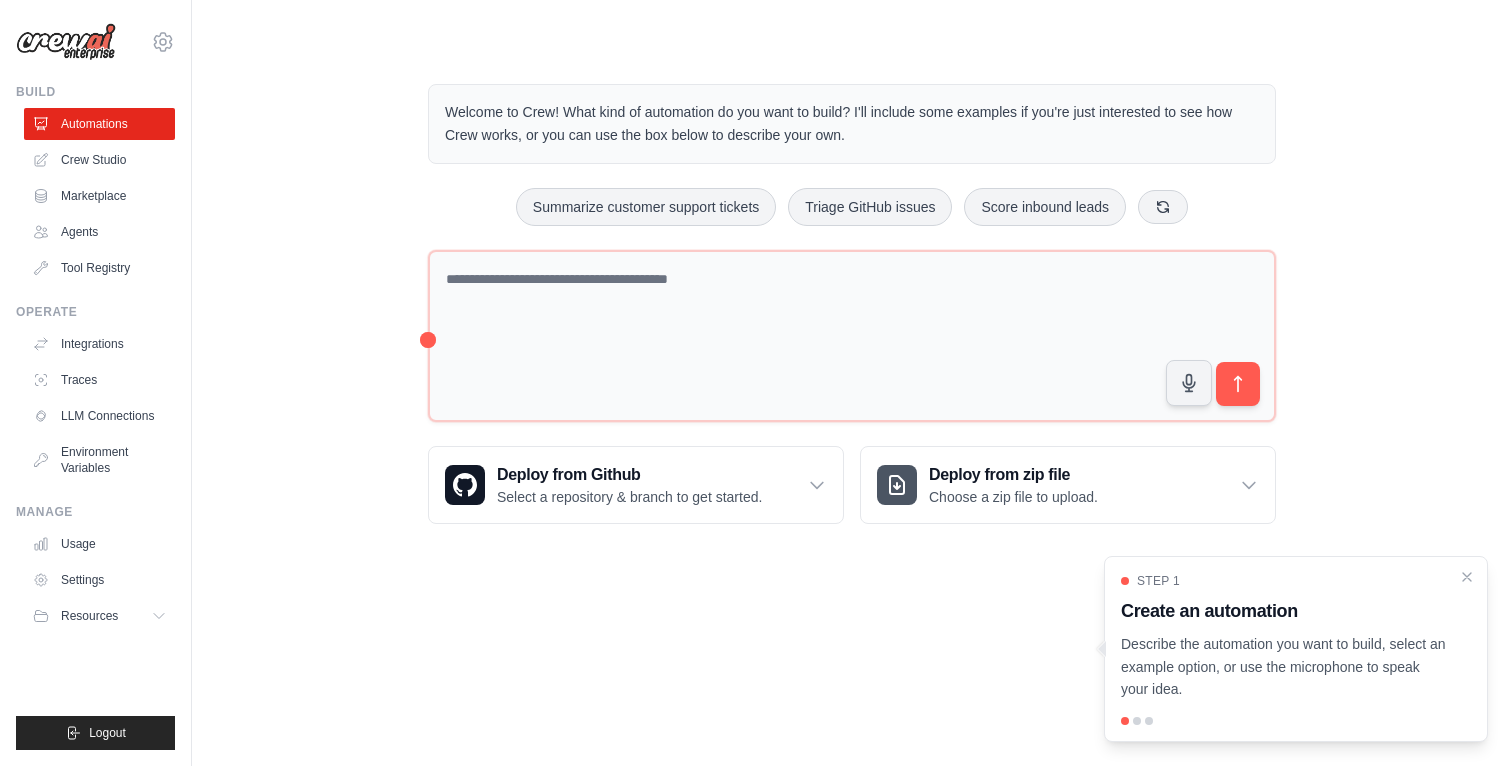 click on "Crew Studio" at bounding box center (99, 160) 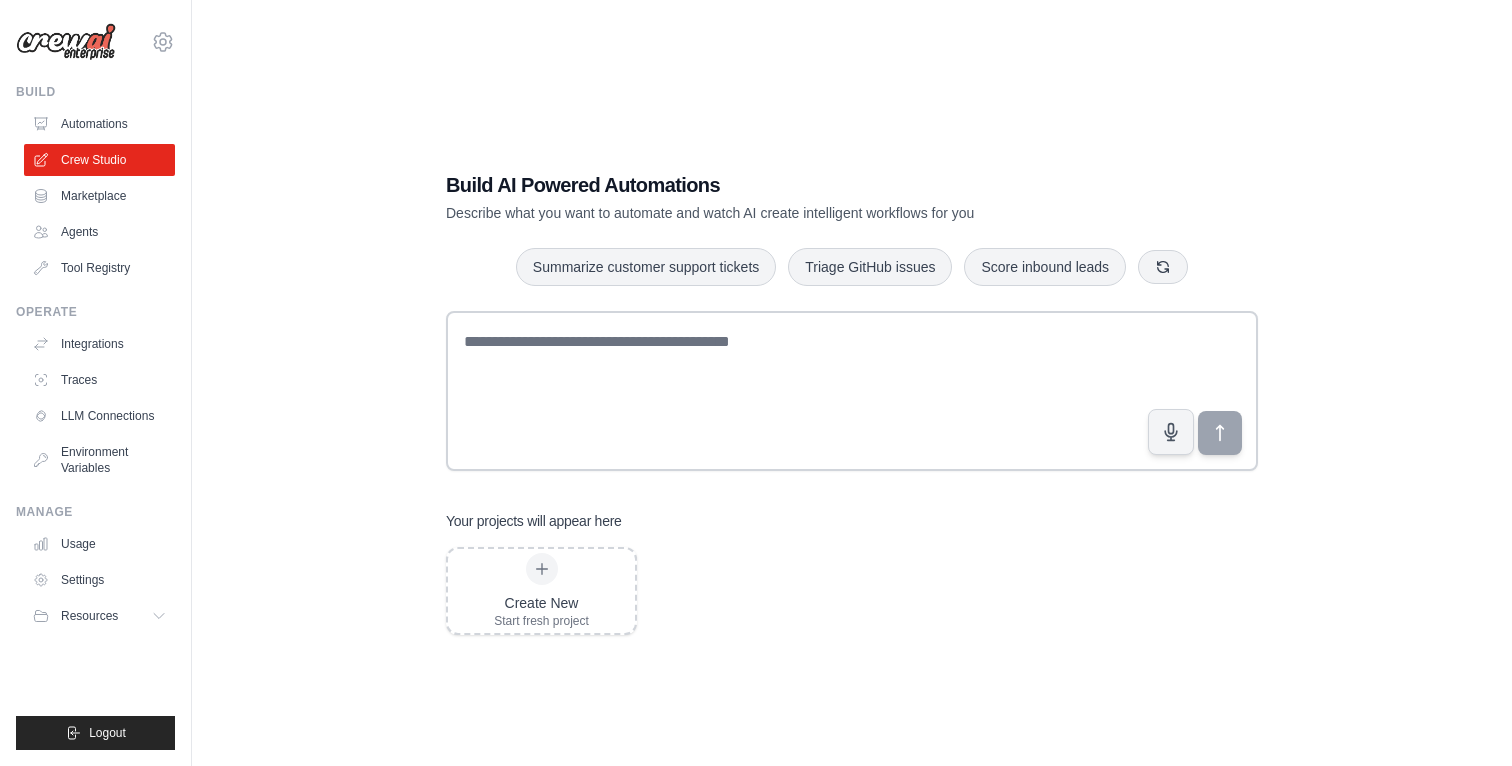 scroll, scrollTop: 0, scrollLeft: 0, axis: both 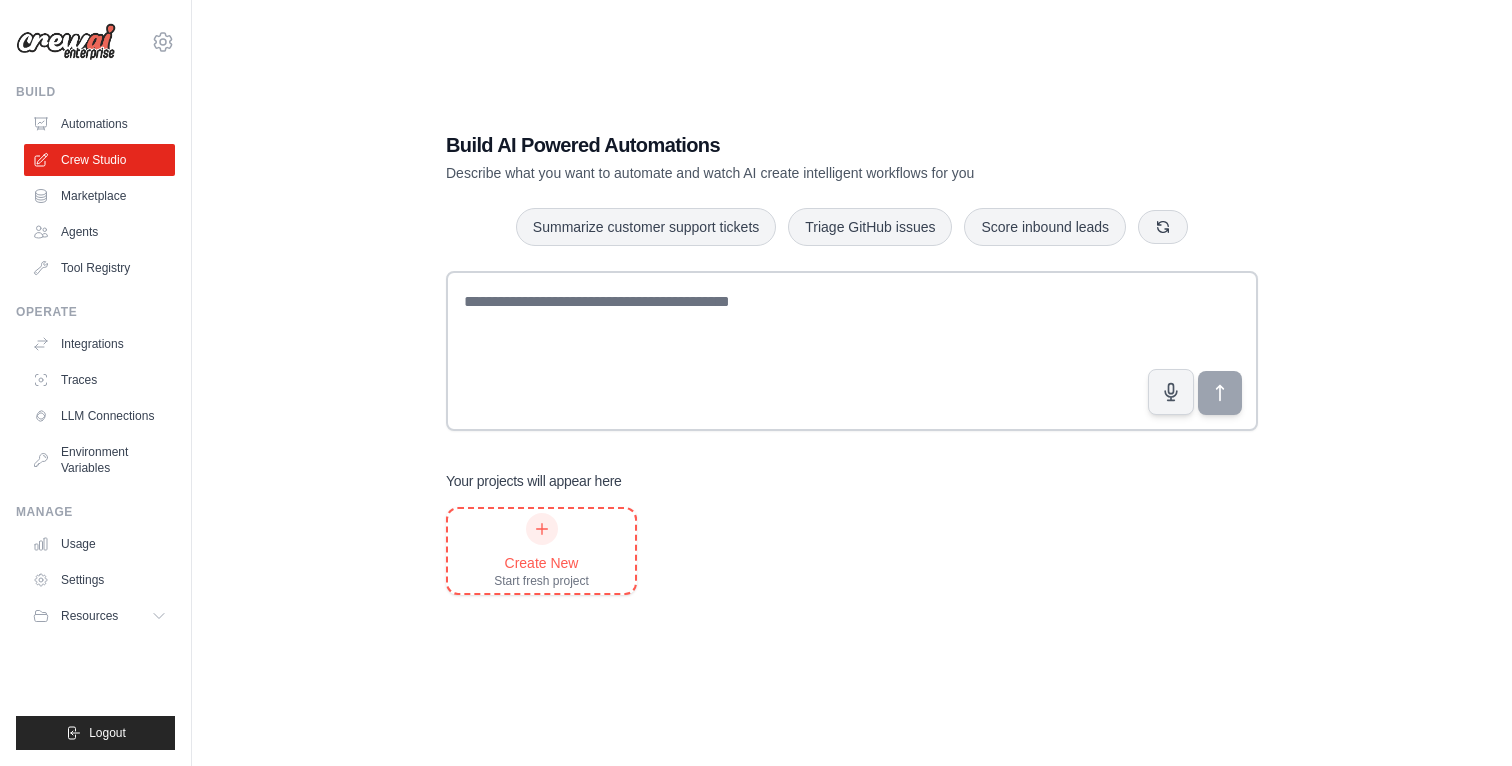 click on "Create New Start fresh project" at bounding box center [541, 551] 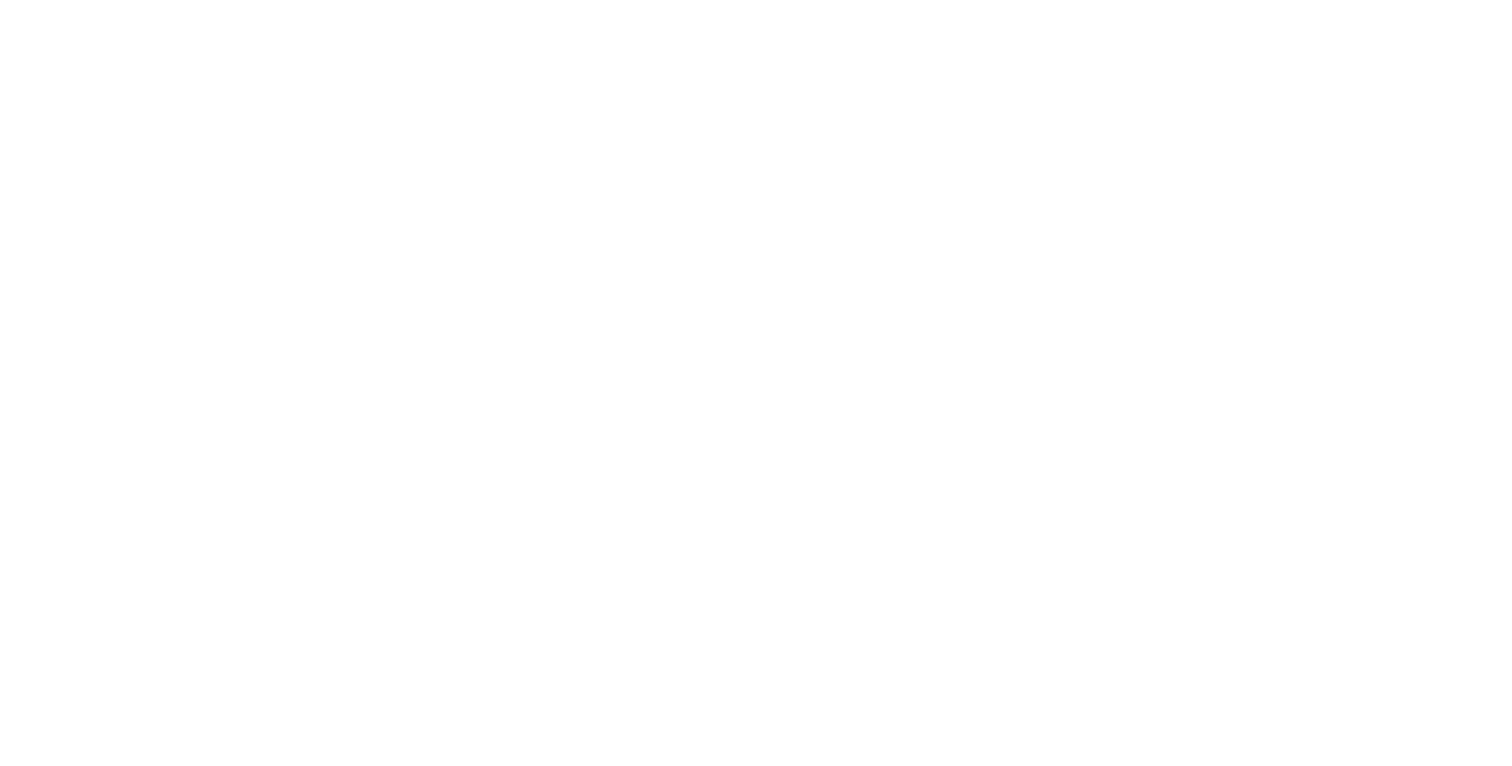 scroll, scrollTop: 0, scrollLeft: 0, axis: both 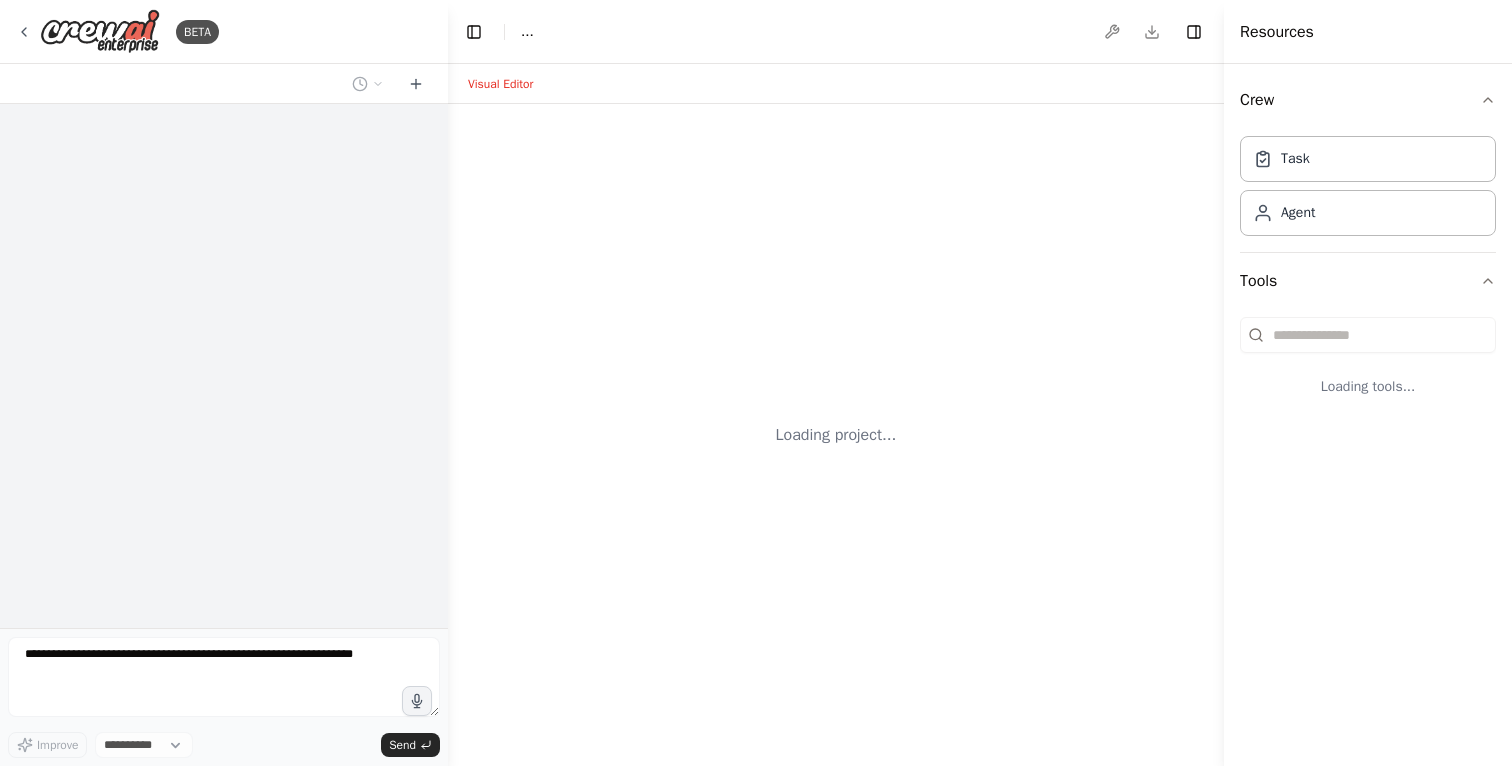 select on "****" 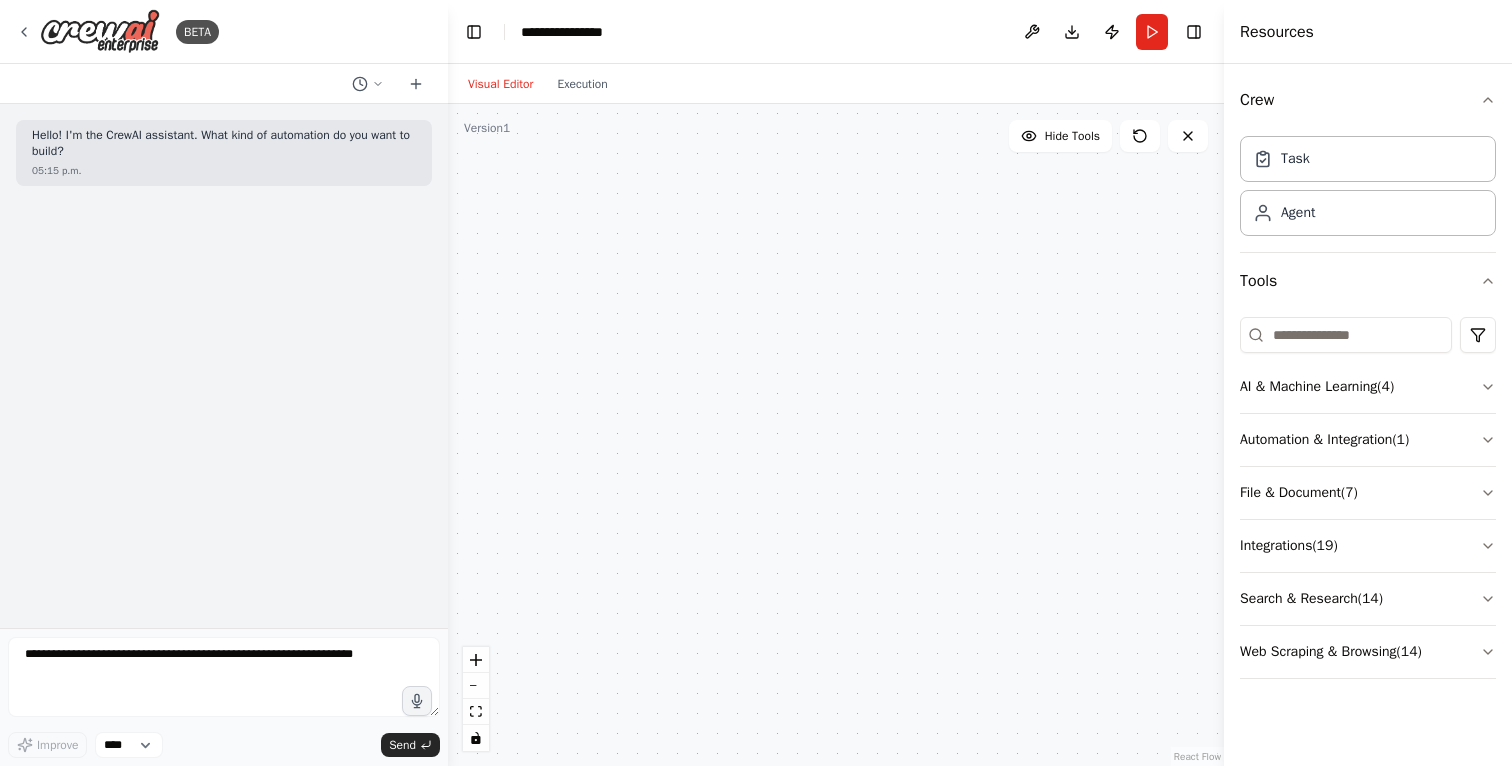 click at bounding box center (836, 435) 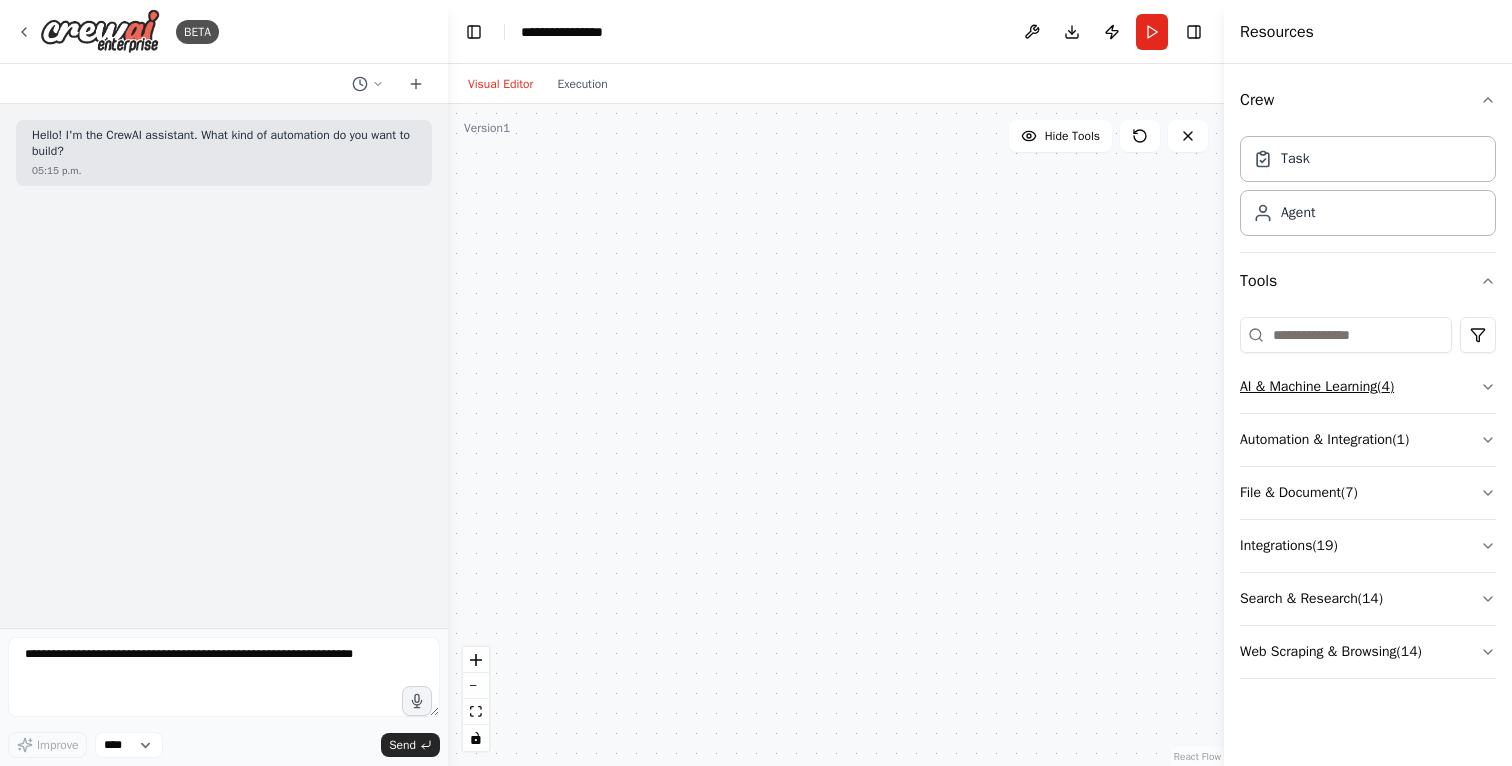click on "AI & Machine Learning  ( 4 )" at bounding box center (1368, 387) 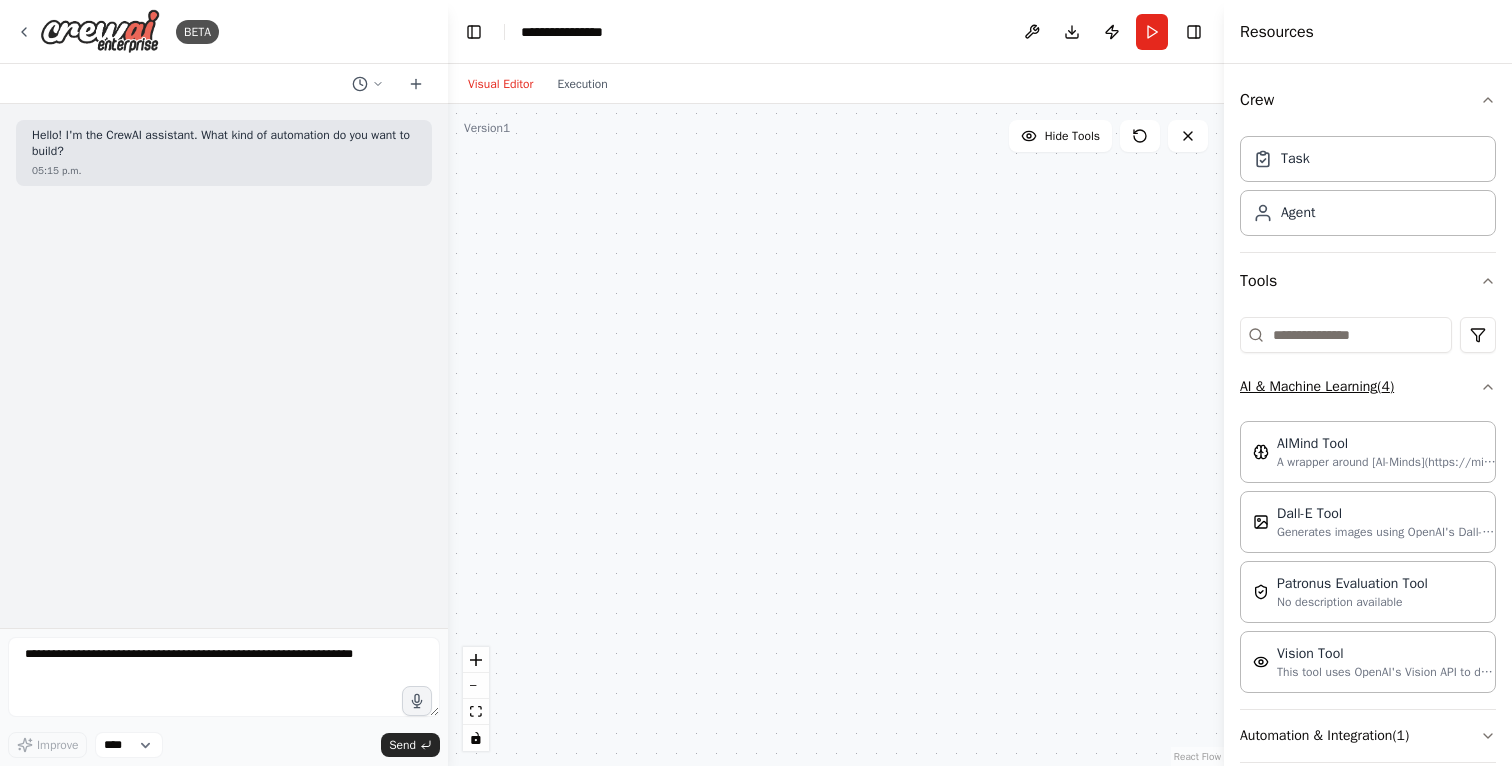 click on "AI & Machine Learning  ( 4 )" at bounding box center [1368, 387] 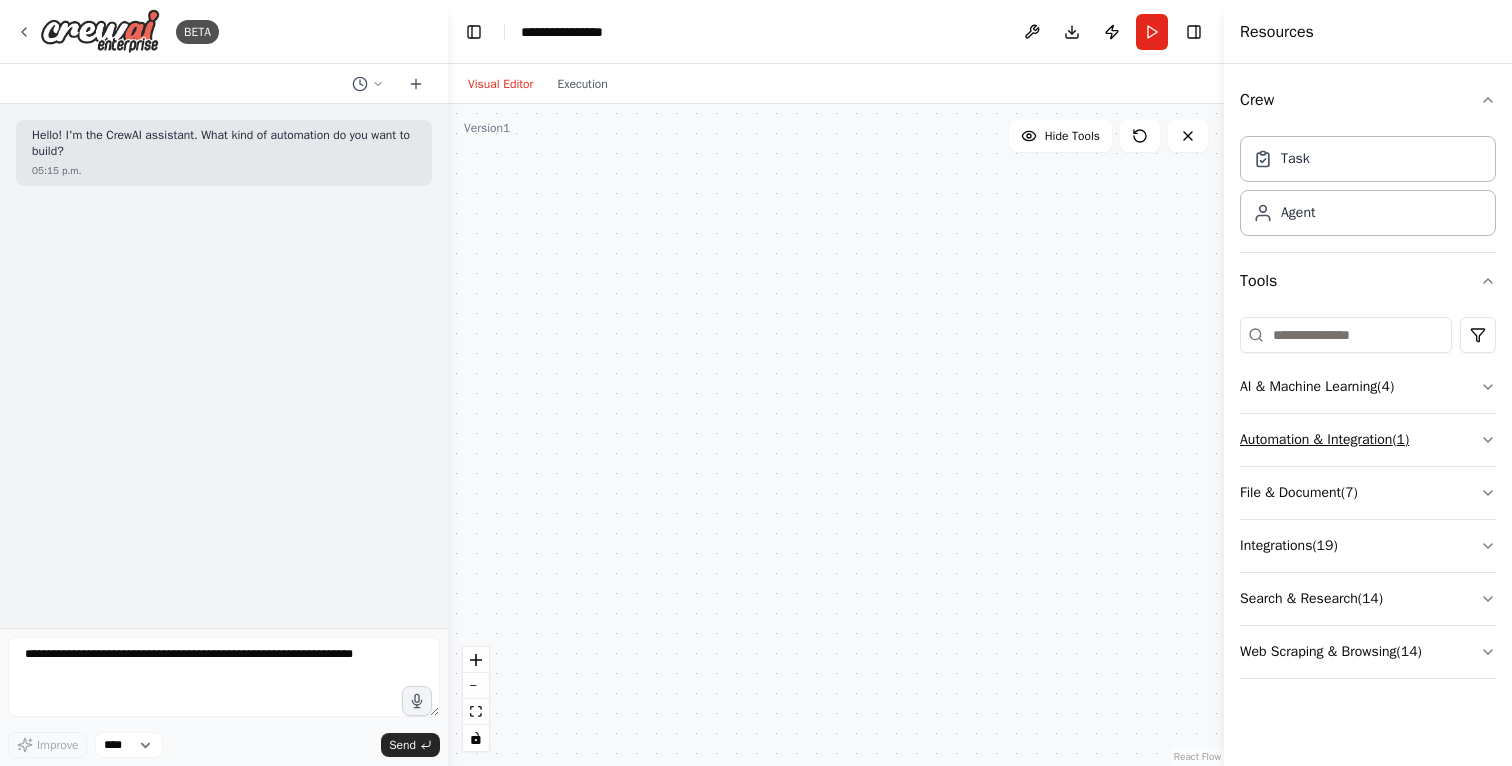 click on "Automation & Integration  ( 1 )" at bounding box center [1368, 440] 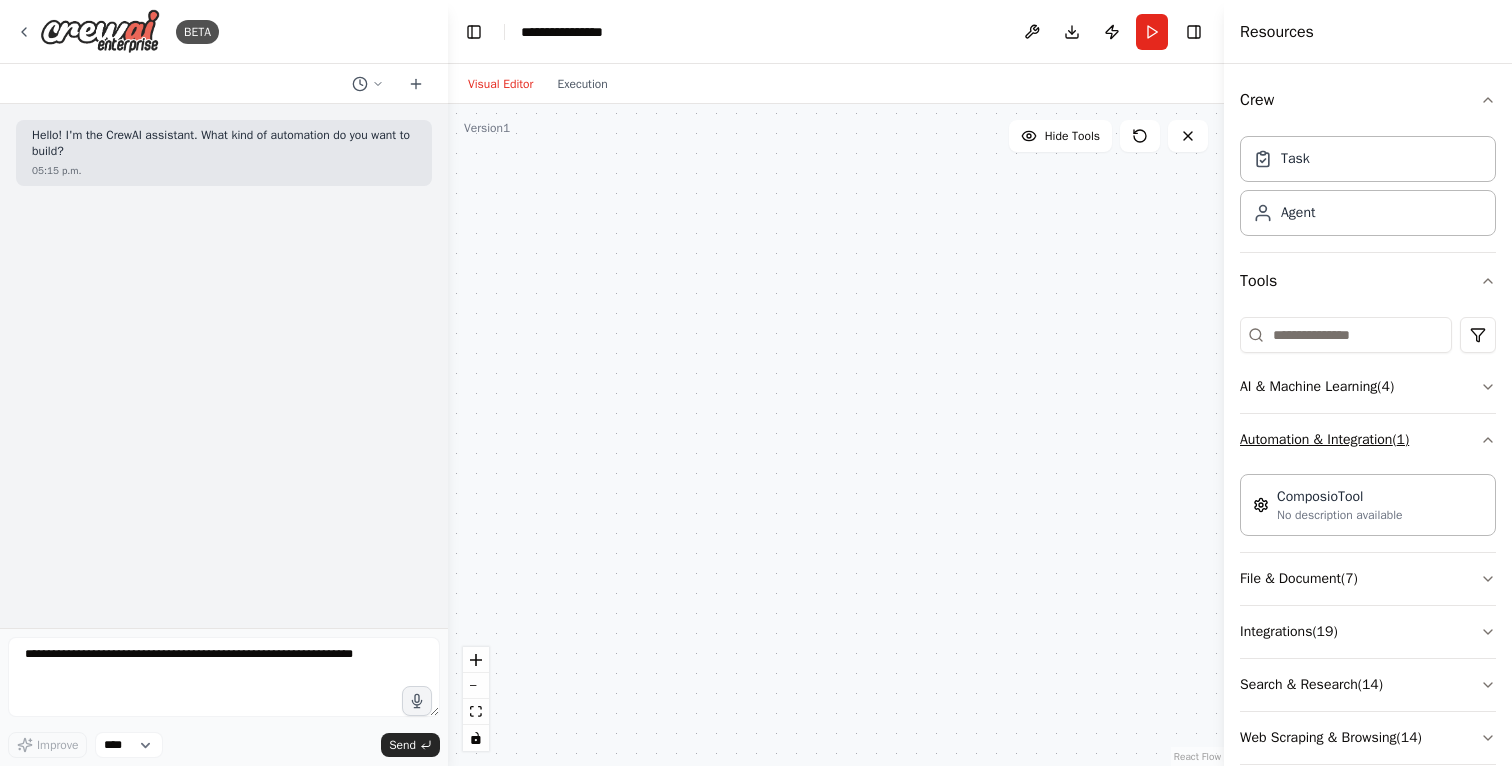 click on "Automation & Integration  ( 1 )" at bounding box center [1368, 440] 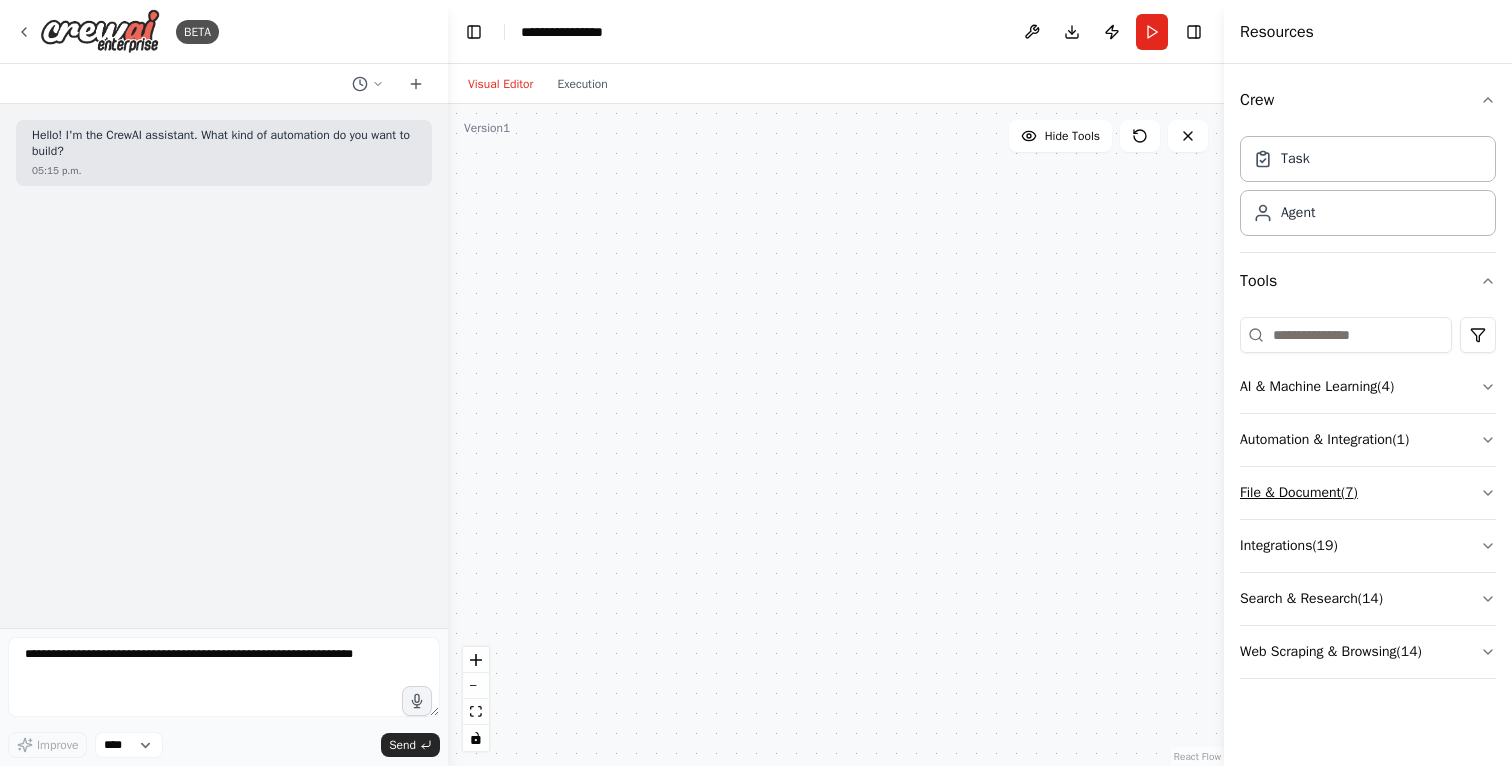 click on "File & Document  ( 7 )" at bounding box center [1368, 493] 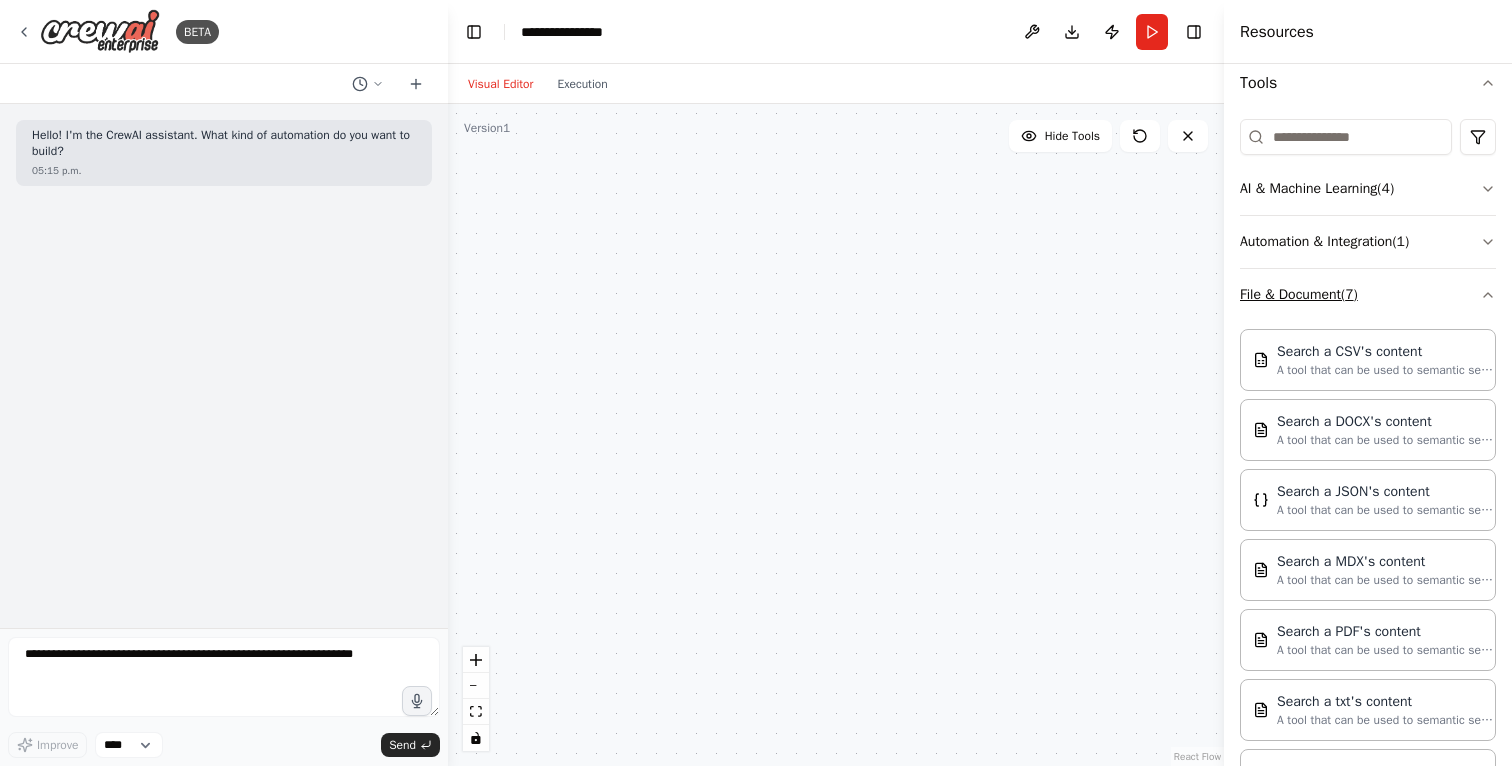 scroll, scrollTop: 224, scrollLeft: 0, axis: vertical 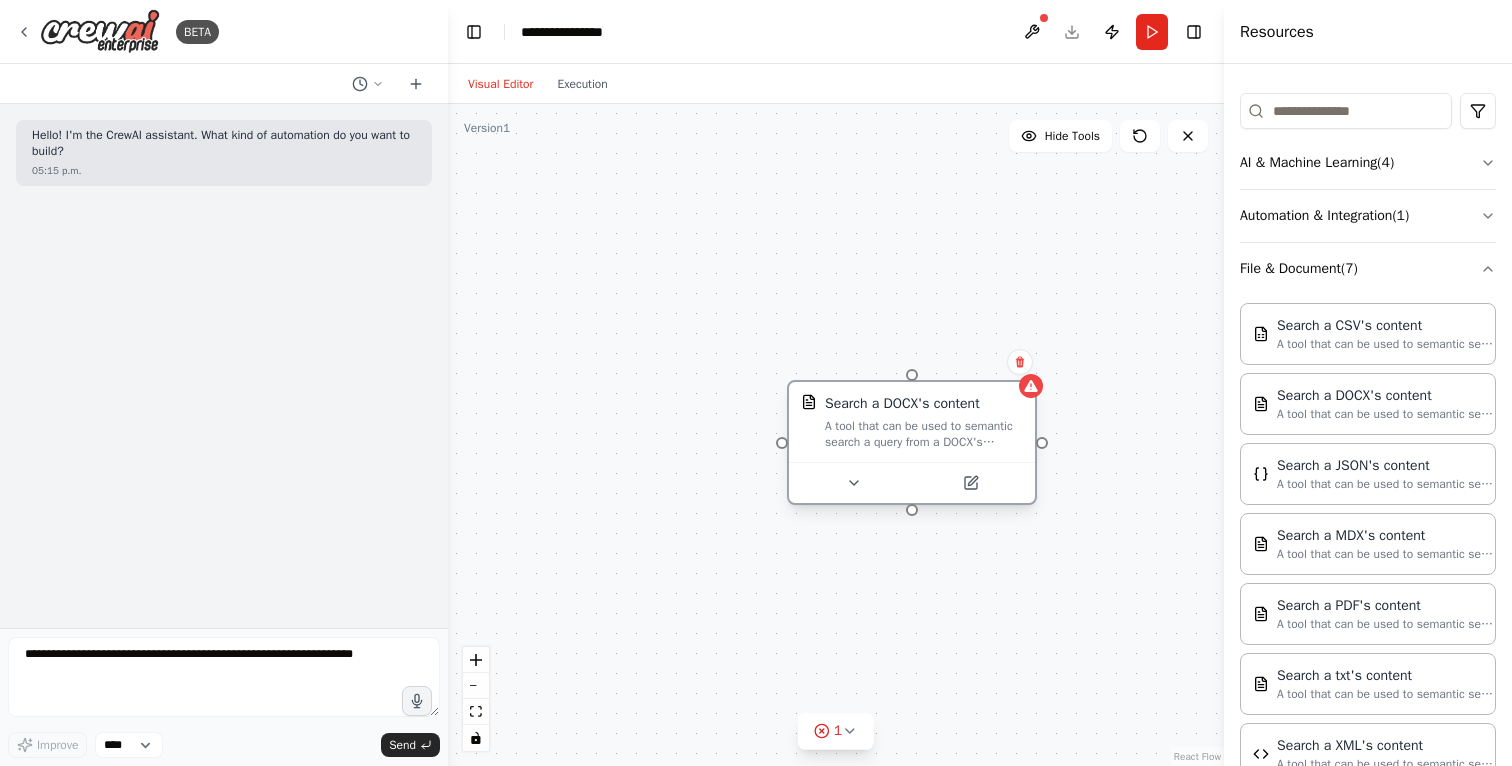 drag, startPoint x: 1096, startPoint y: 472, endPoint x: 879, endPoint y: 462, distance: 217.23029 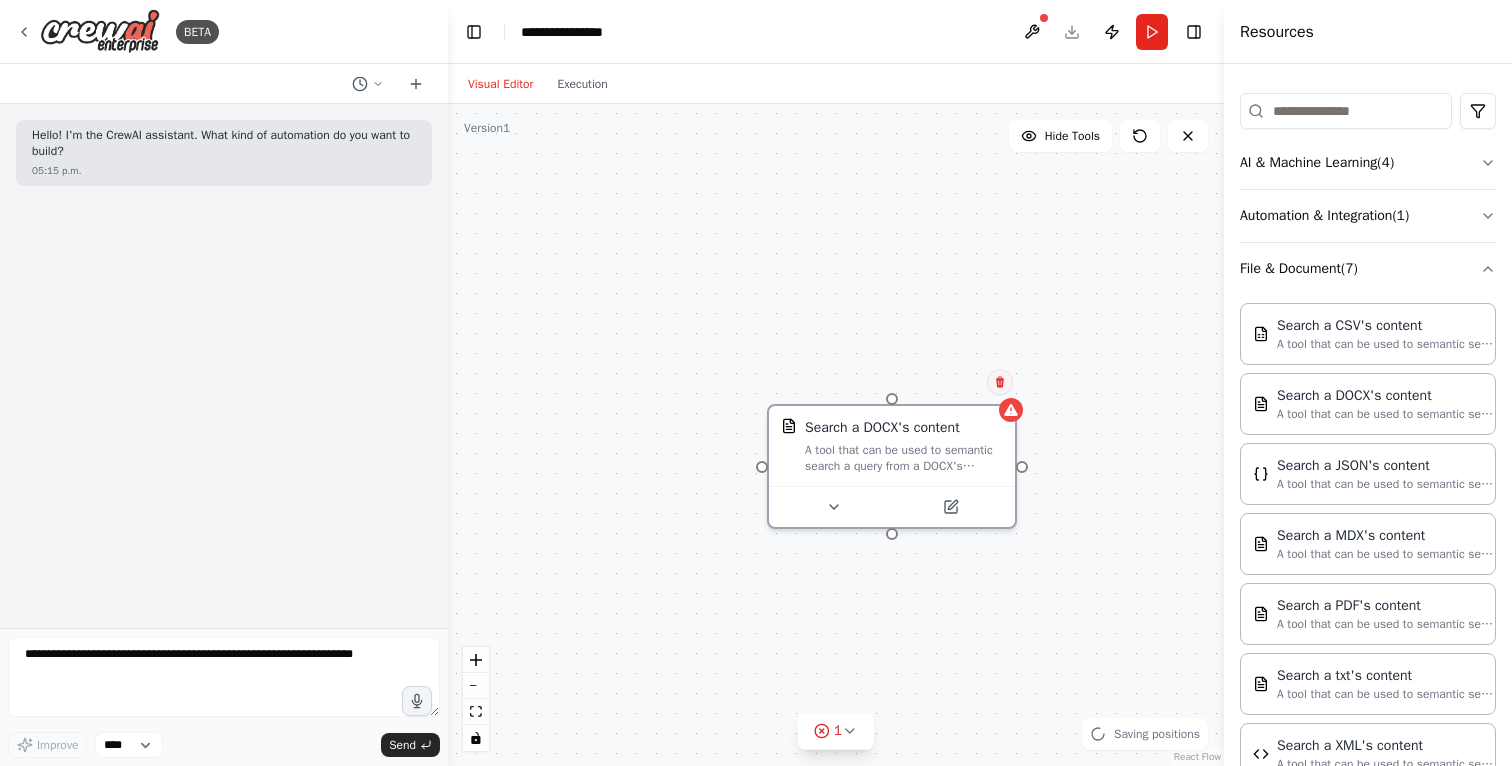 click 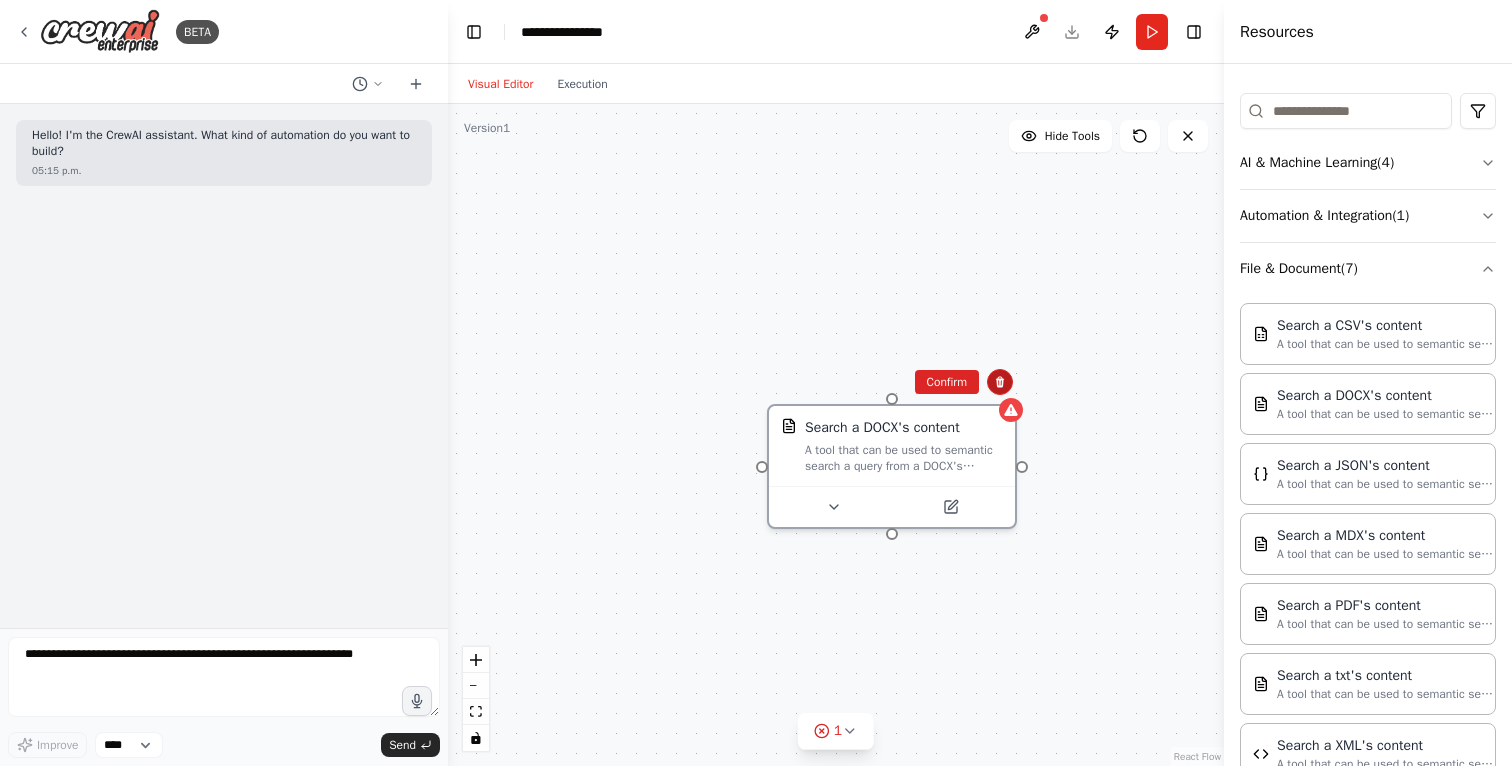 click at bounding box center [1000, 382] 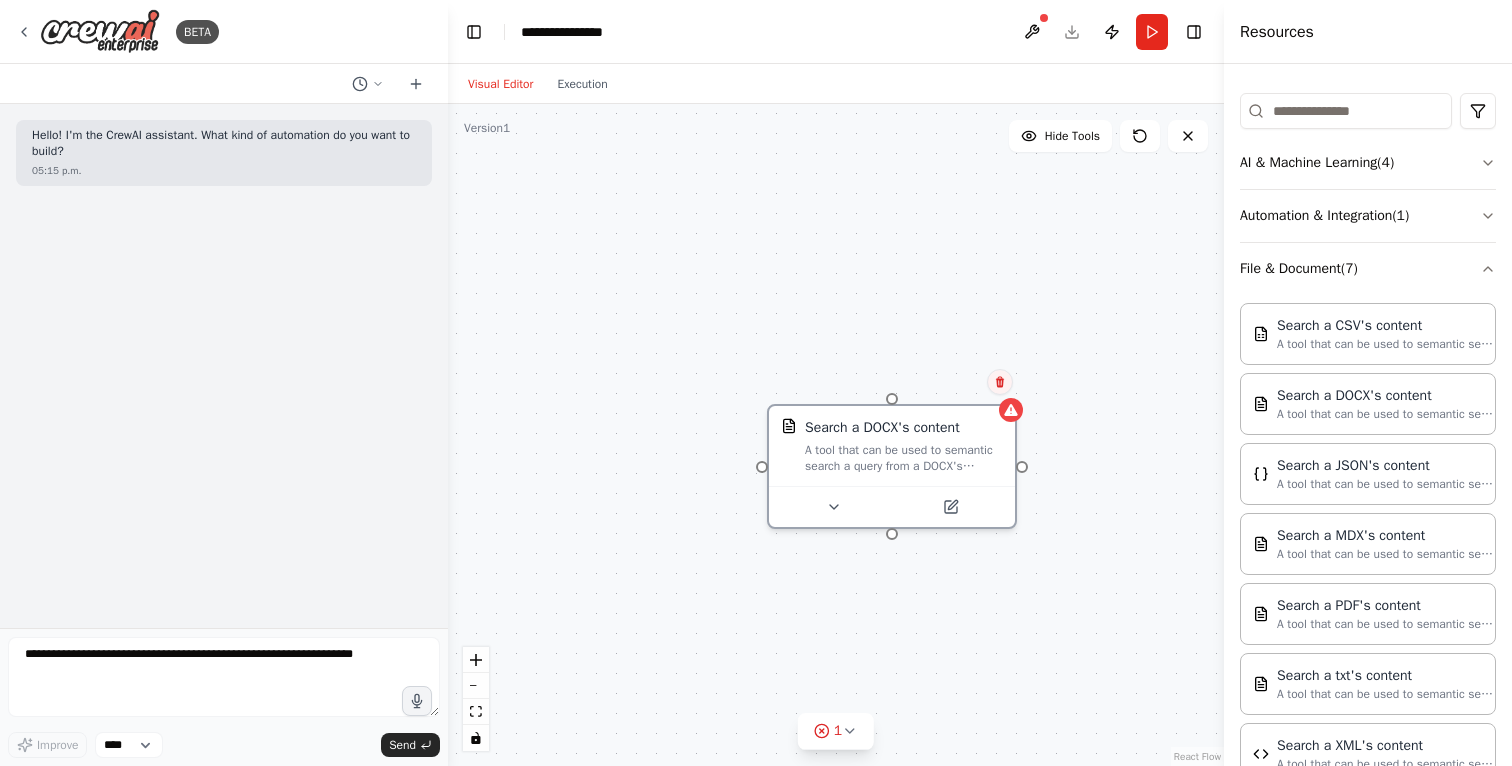 click at bounding box center [1000, 382] 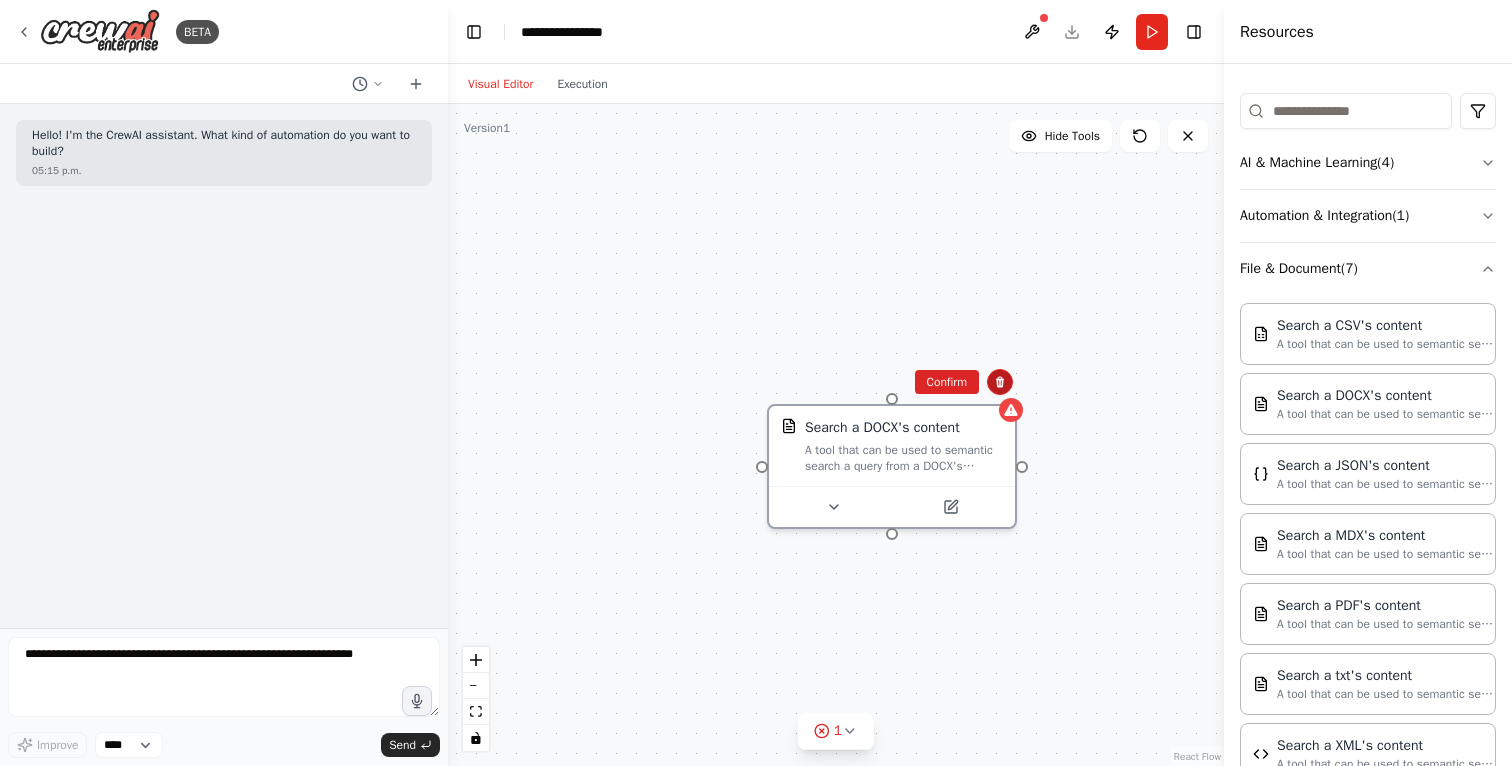 click at bounding box center (1000, 382) 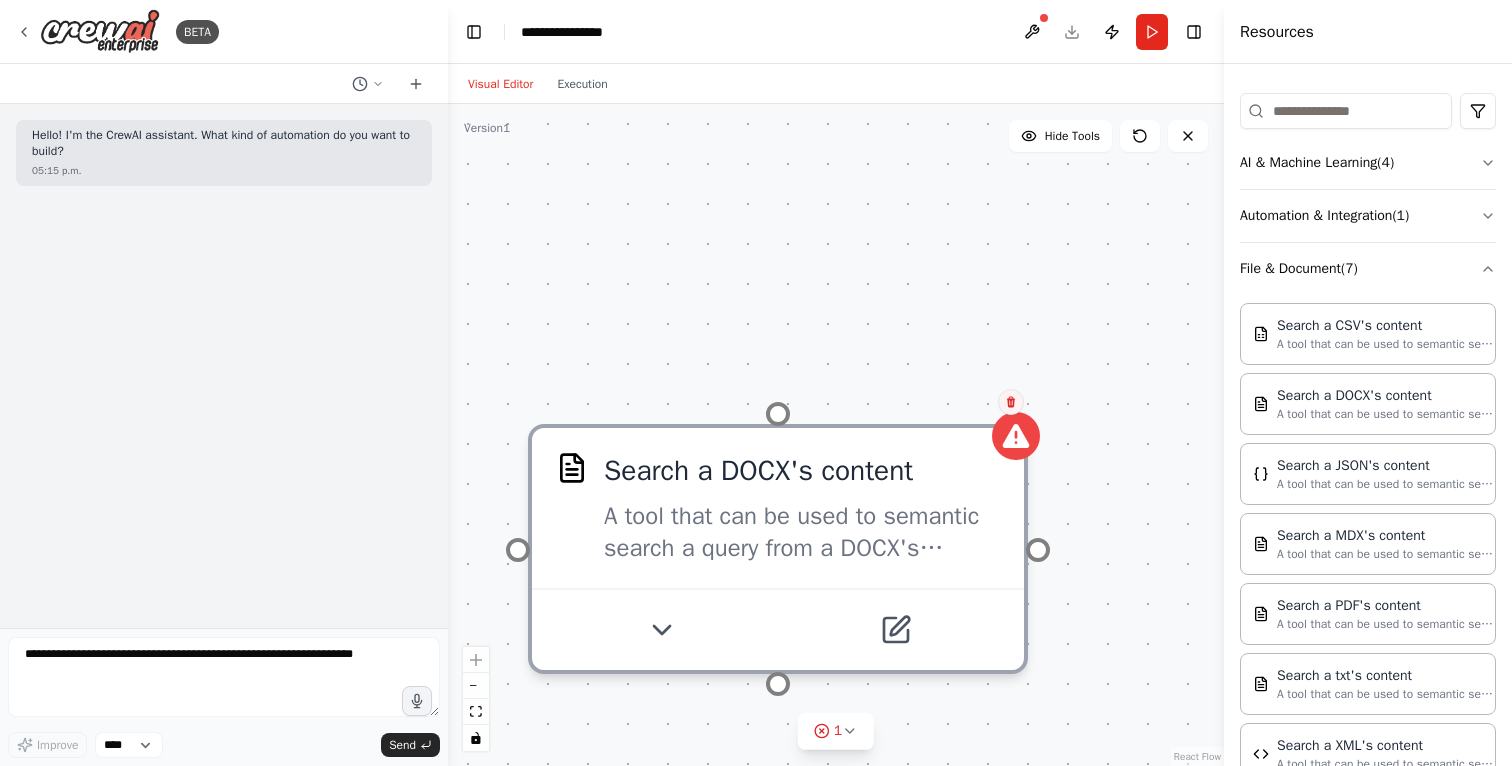 click at bounding box center (1011, 402) 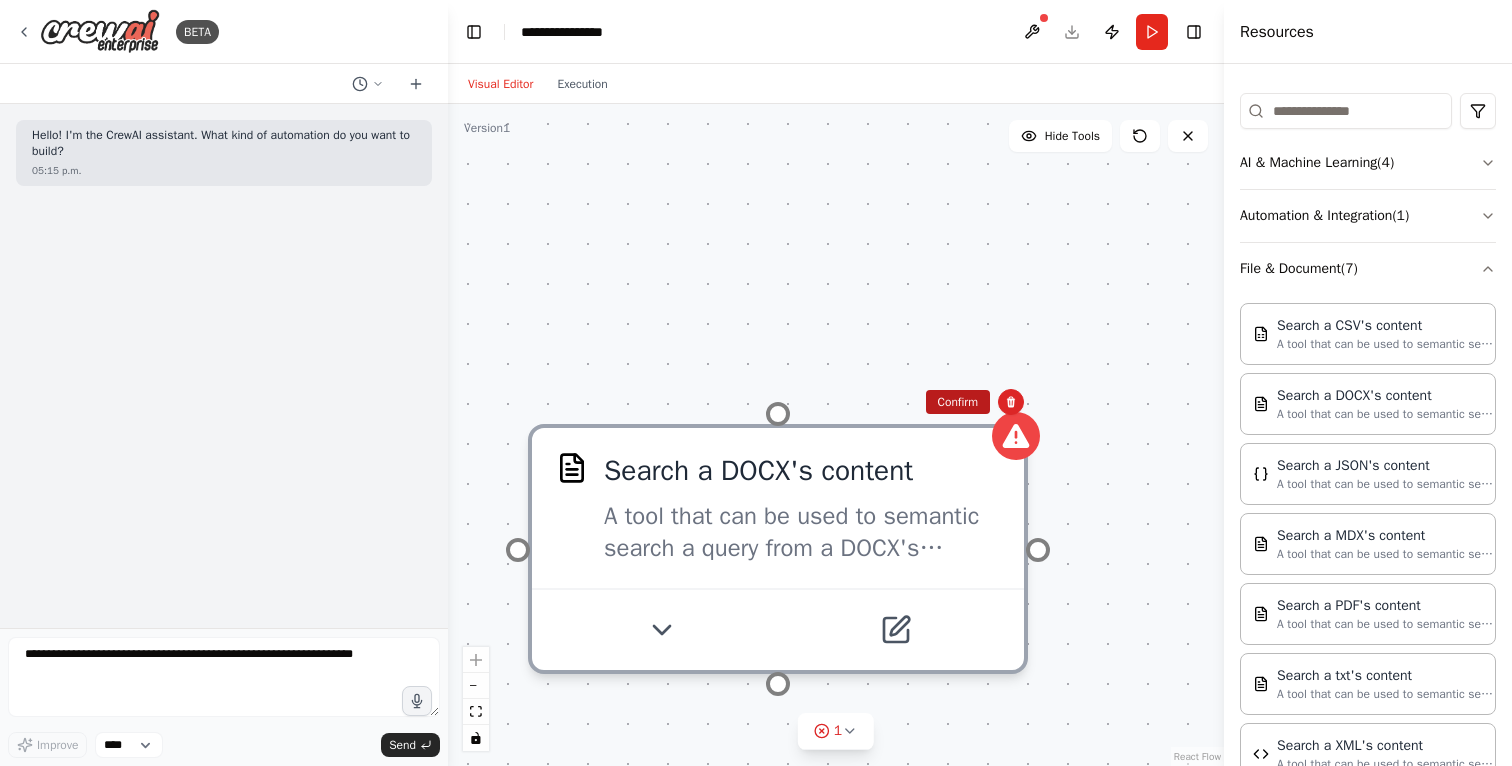 click on "Confirm" at bounding box center (958, 402) 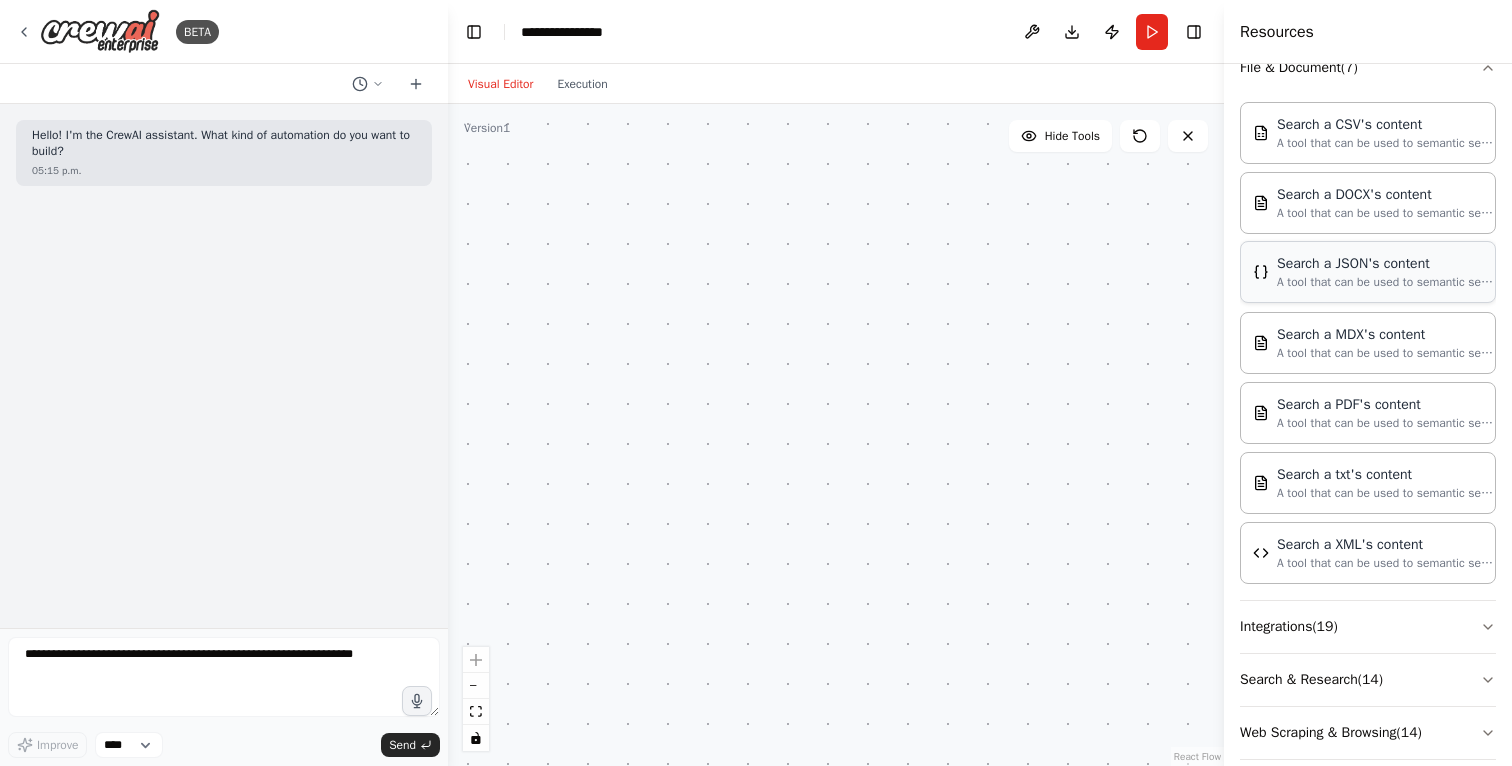 scroll, scrollTop: 451, scrollLeft: 0, axis: vertical 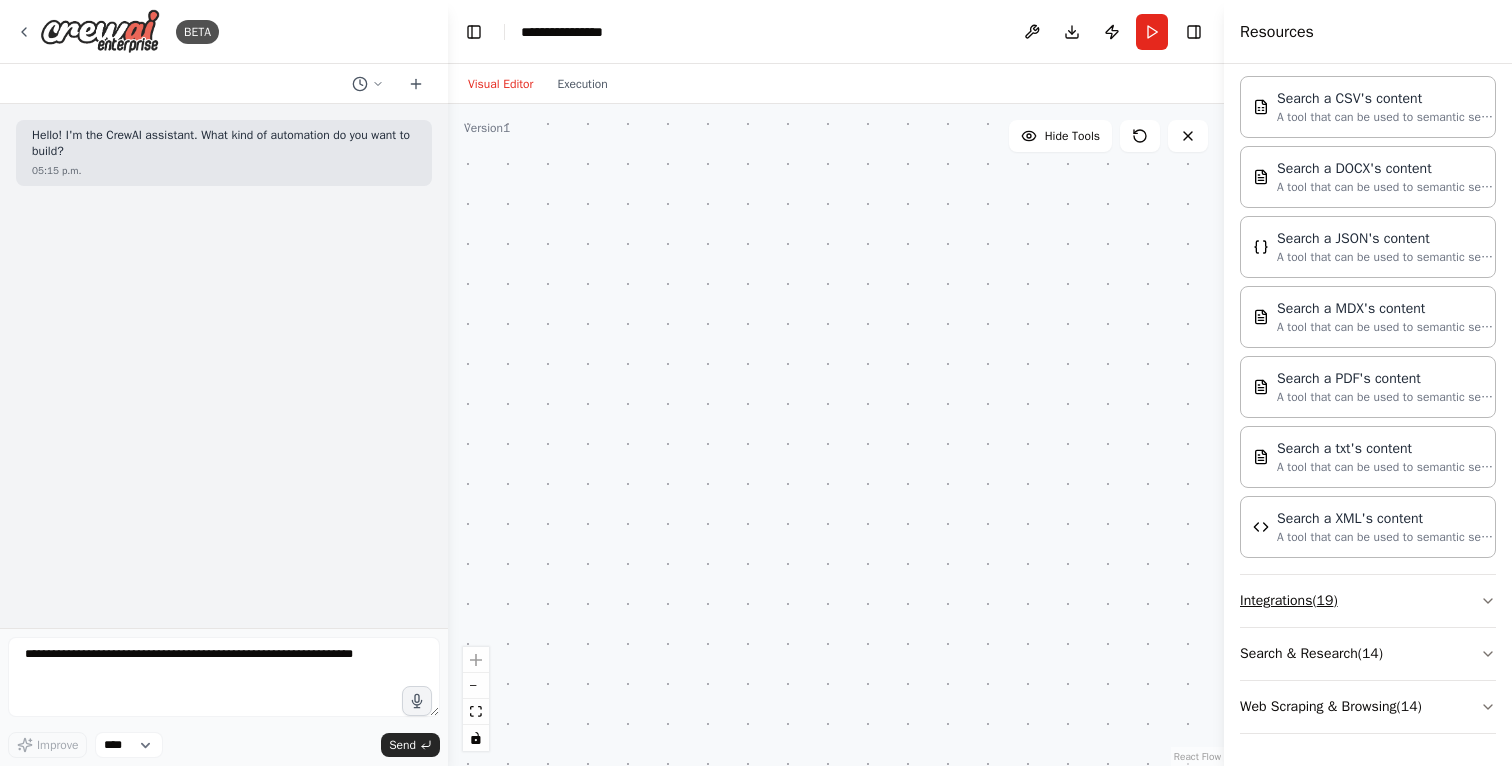 click on "Integrations  ( 19 )" at bounding box center [1368, 601] 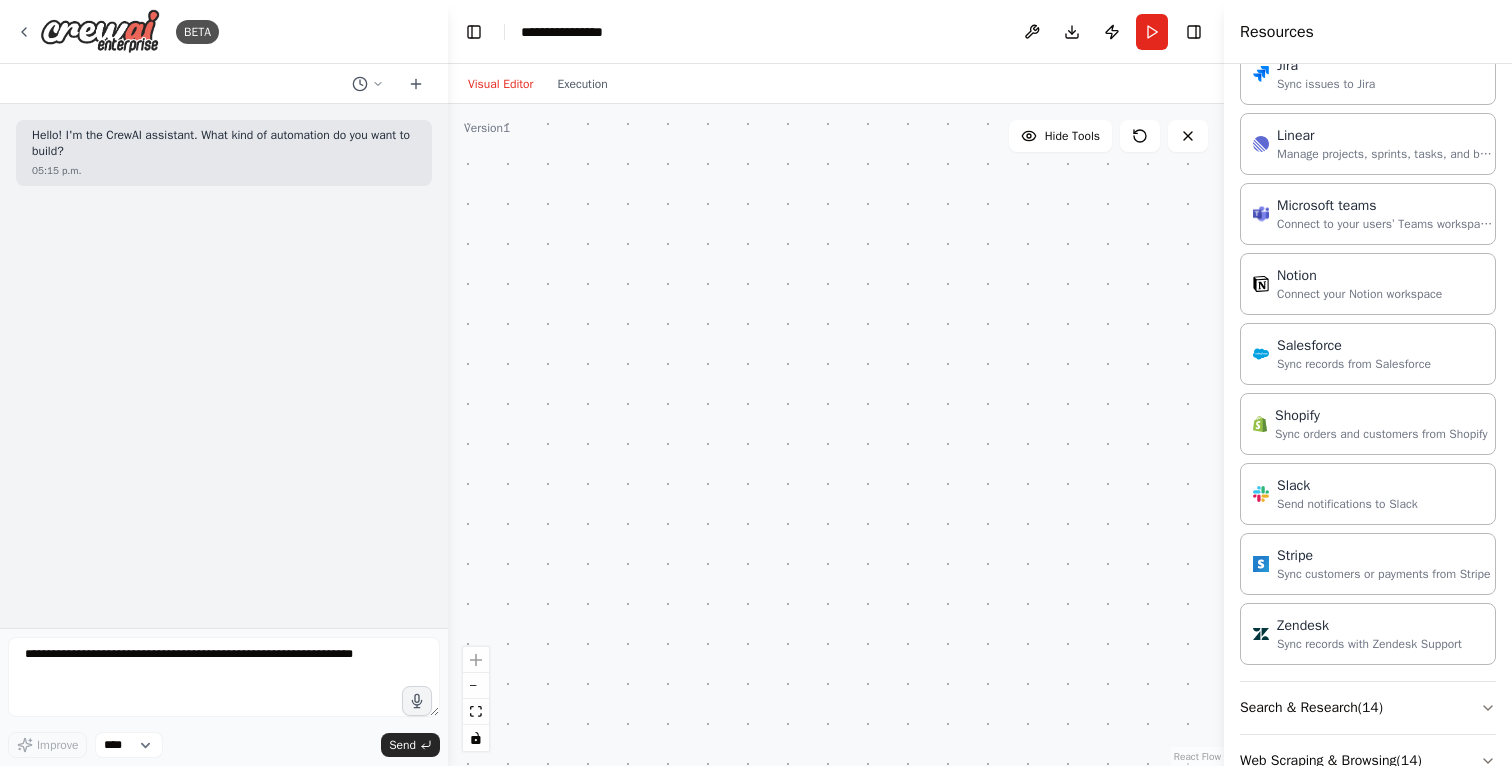 scroll, scrollTop: 1797, scrollLeft: 0, axis: vertical 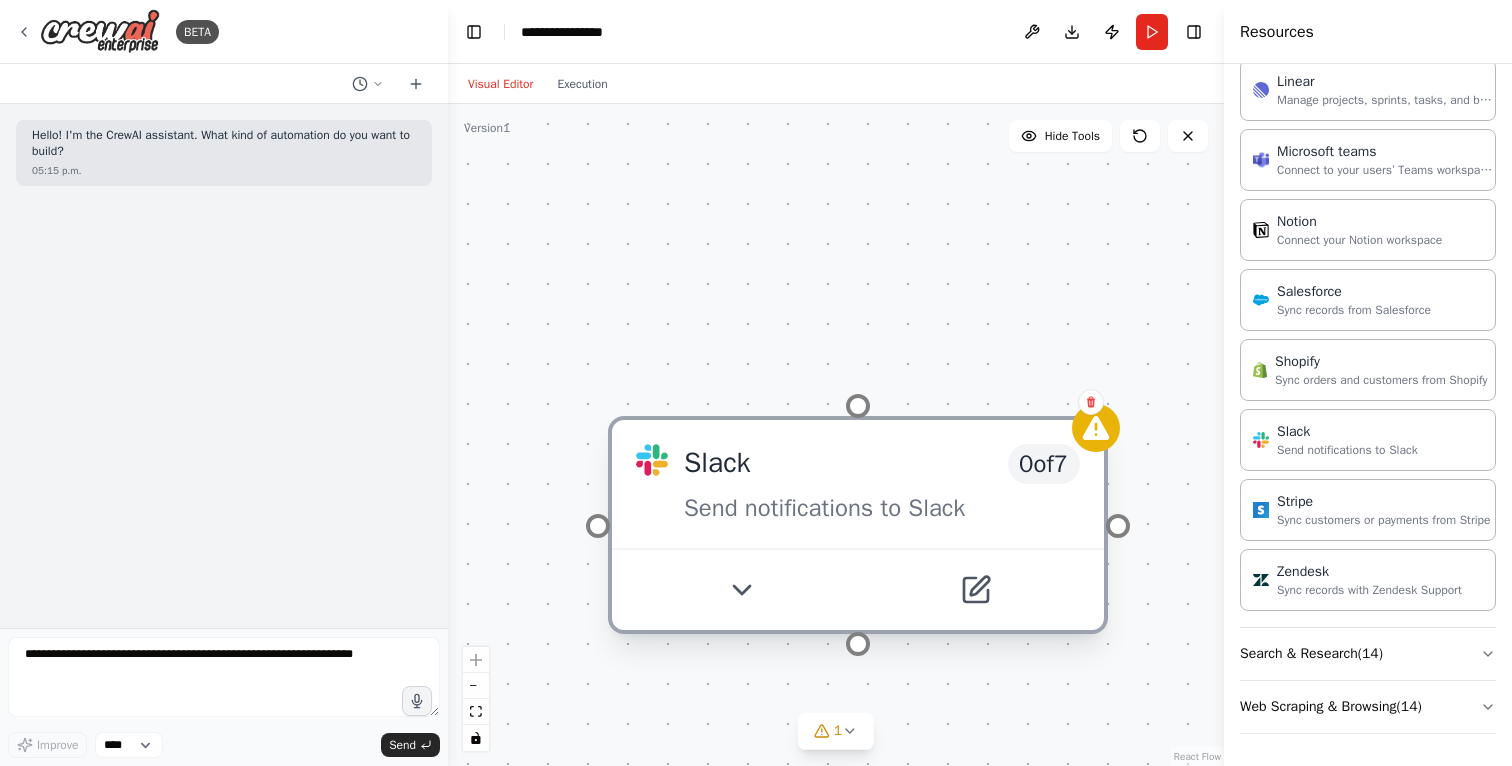 drag, startPoint x: 1075, startPoint y: 527, endPoint x: 701, endPoint y: 470, distance: 378.31863 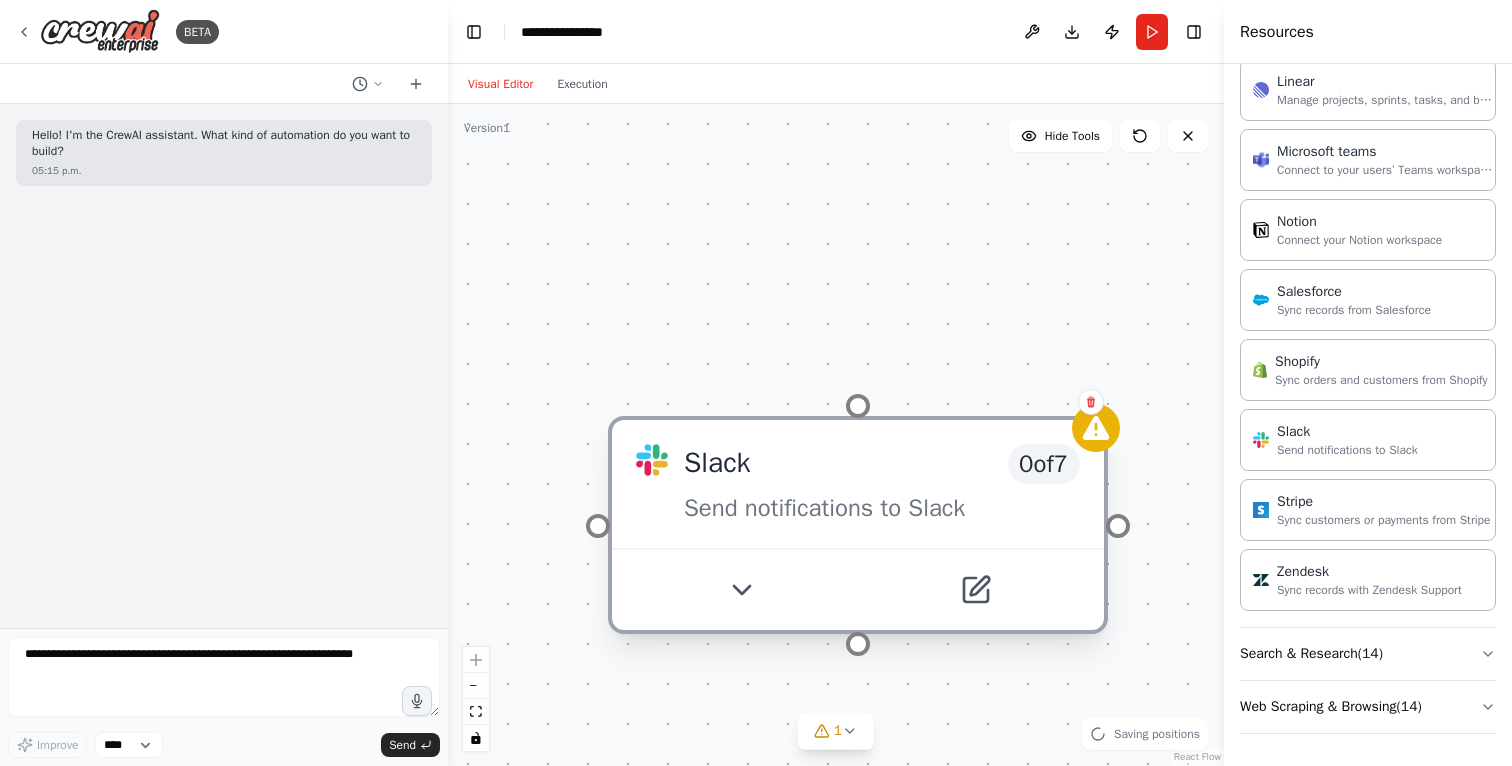 click on "Send notifications to Slack" at bounding box center (882, 508) 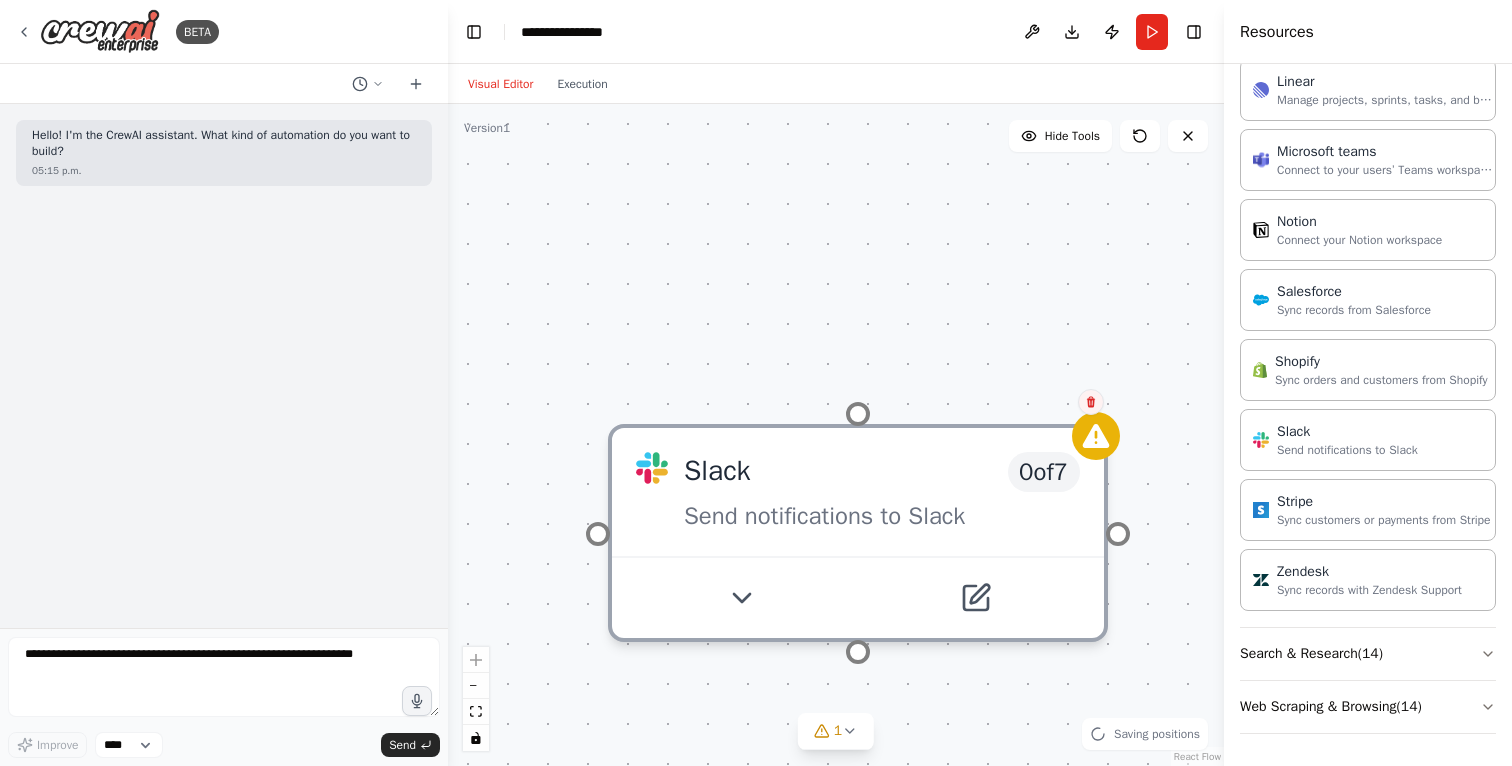 click at bounding box center [1091, 402] 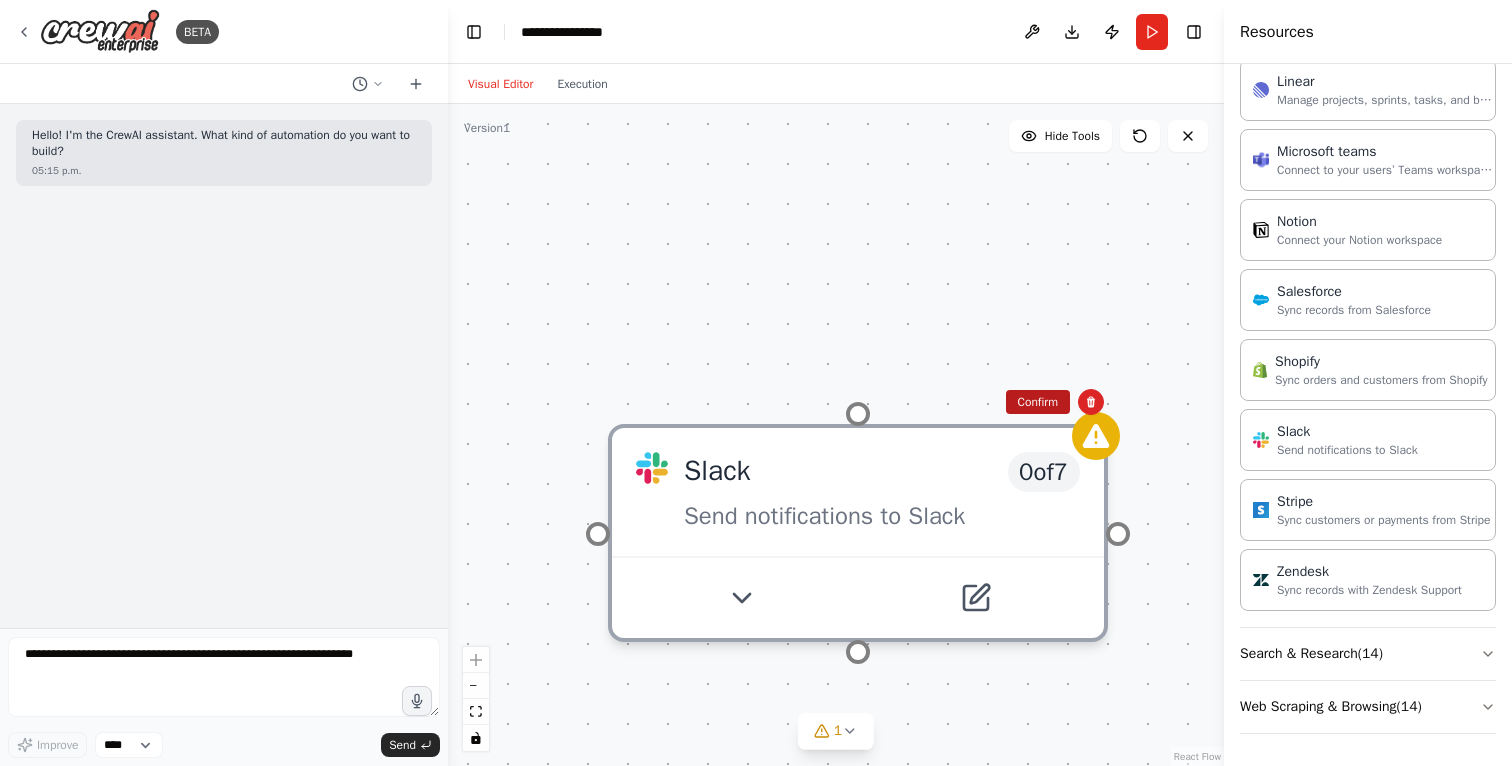 click on "Confirm" at bounding box center (1038, 402) 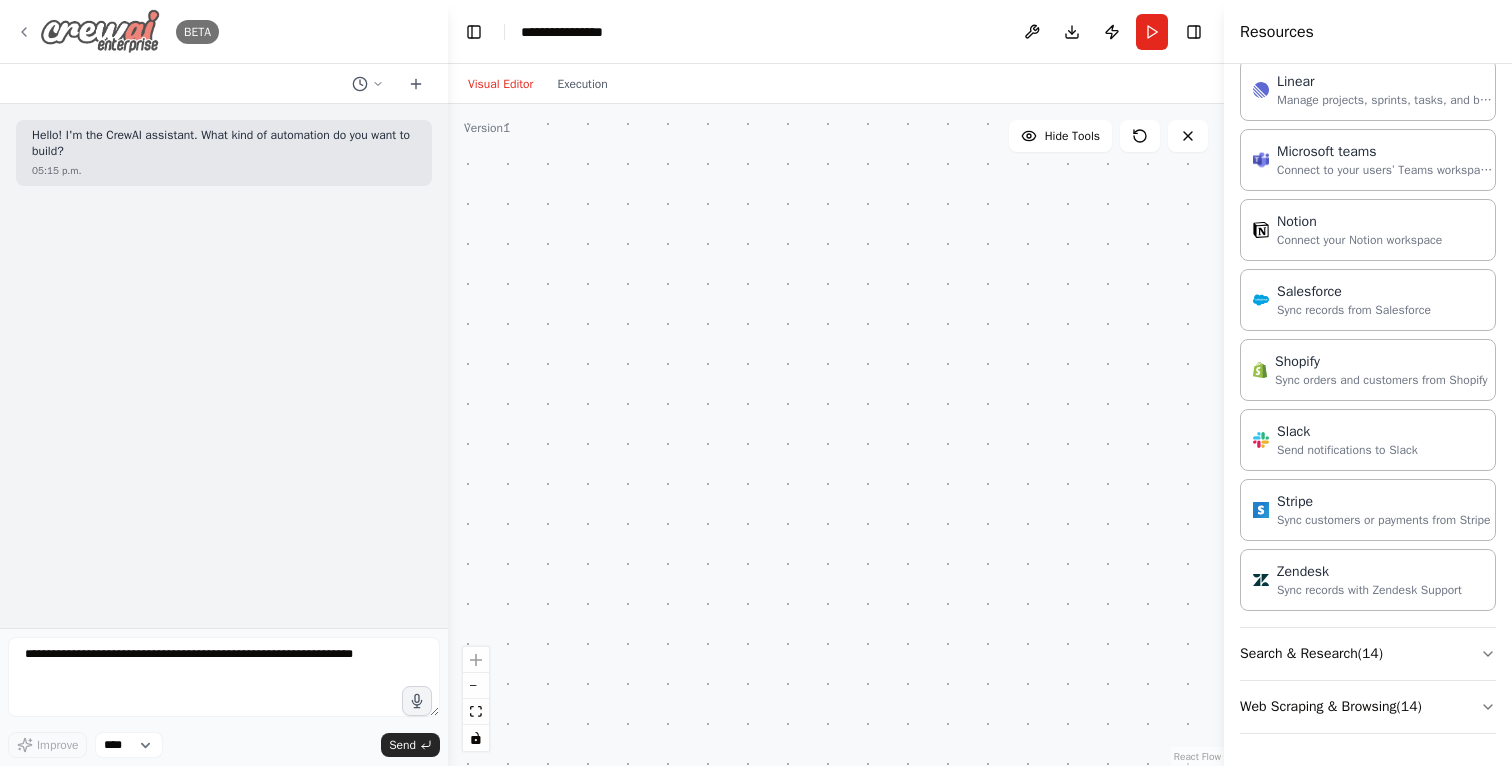 click 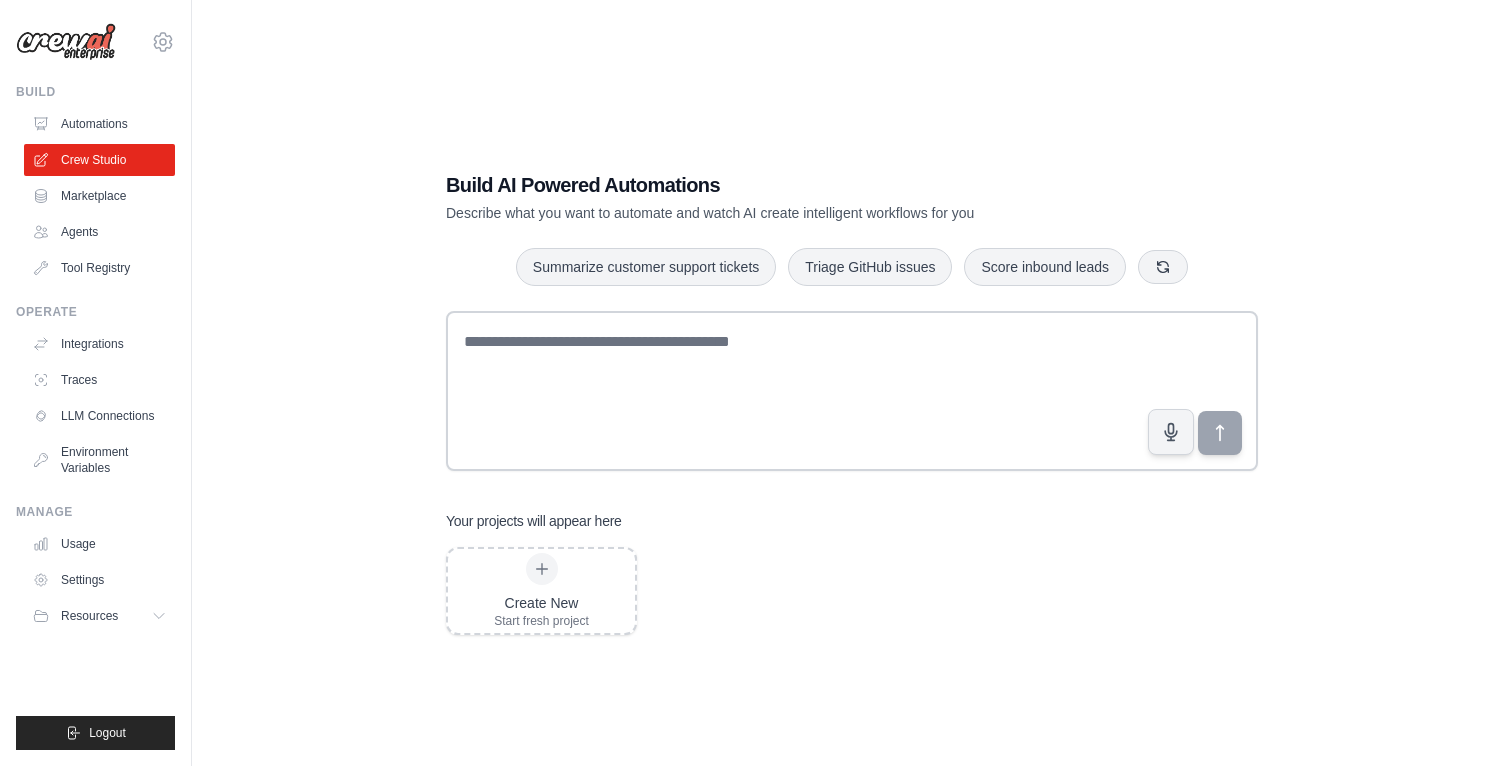 scroll, scrollTop: 0, scrollLeft: 0, axis: both 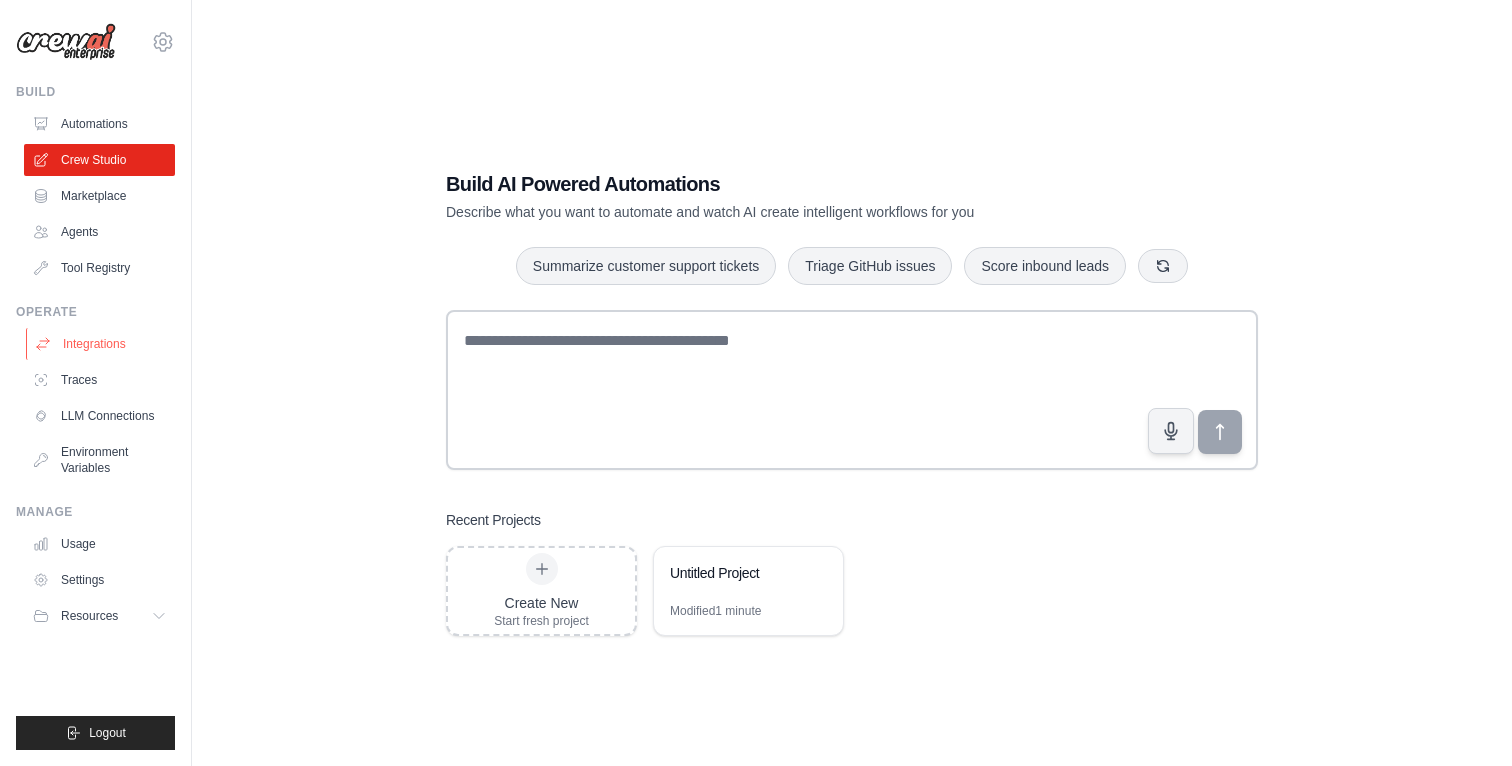click on "Integrations" at bounding box center [101, 344] 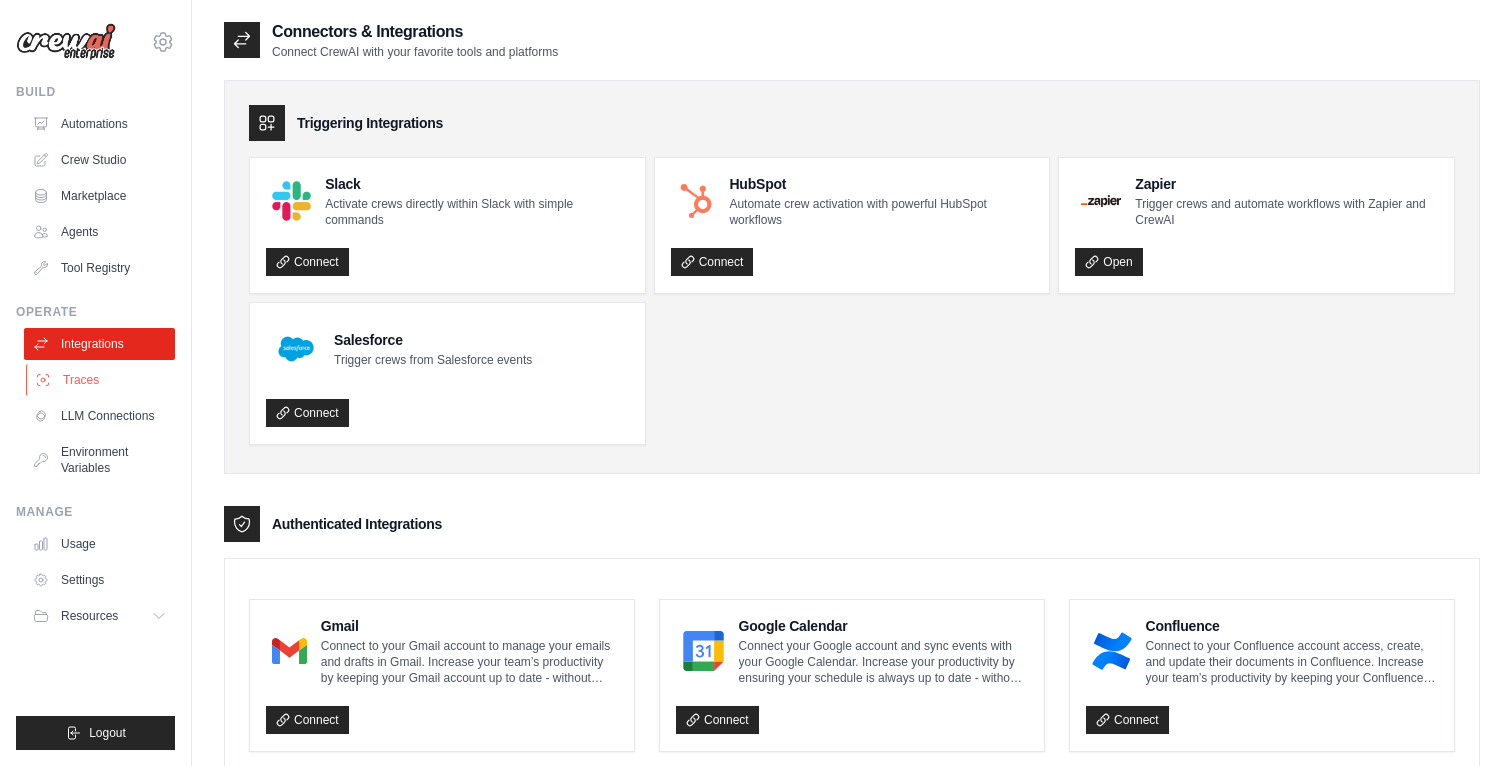 click on "Traces" at bounding box center [101, 380] 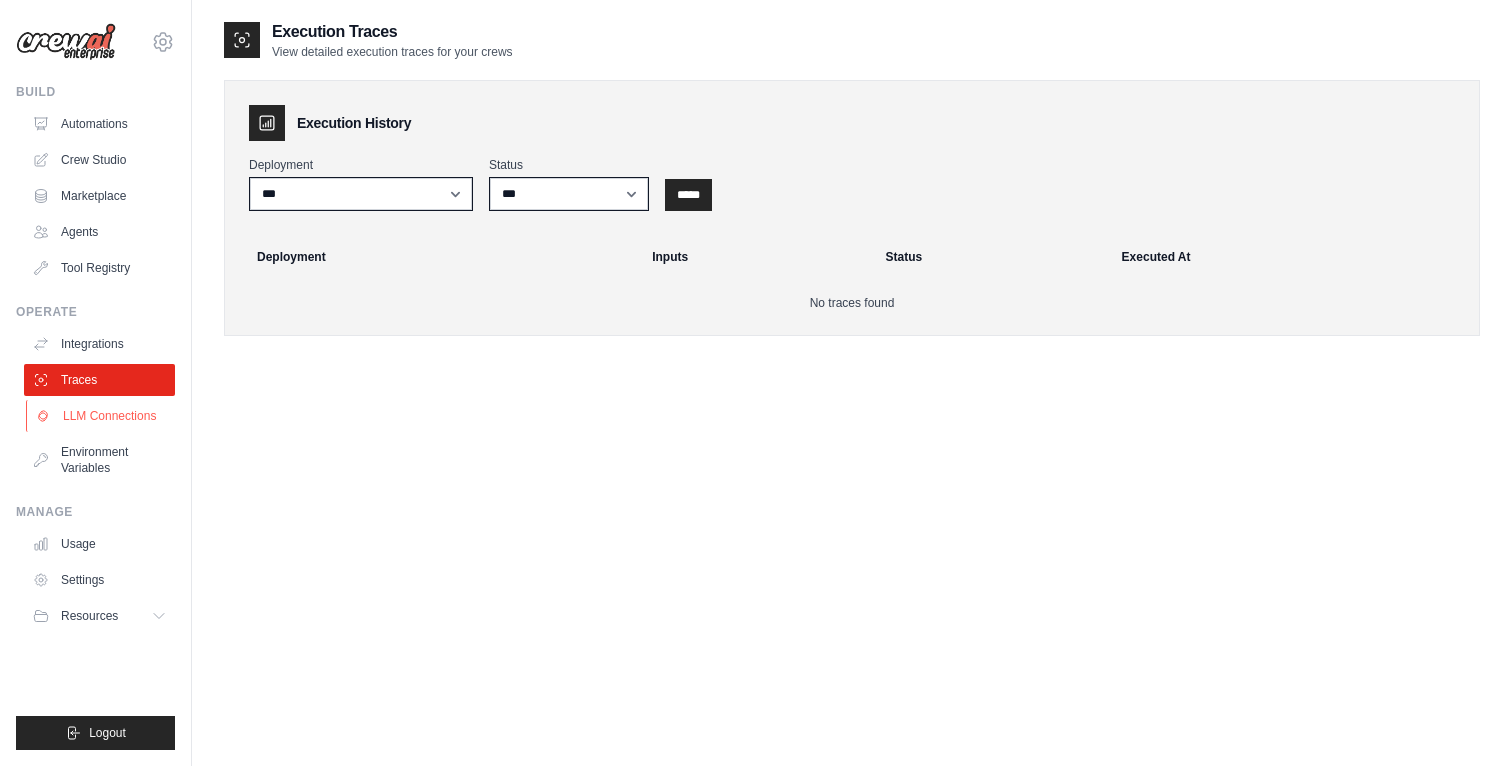 click on "LLM Connections" at bounding box center [101, 416] 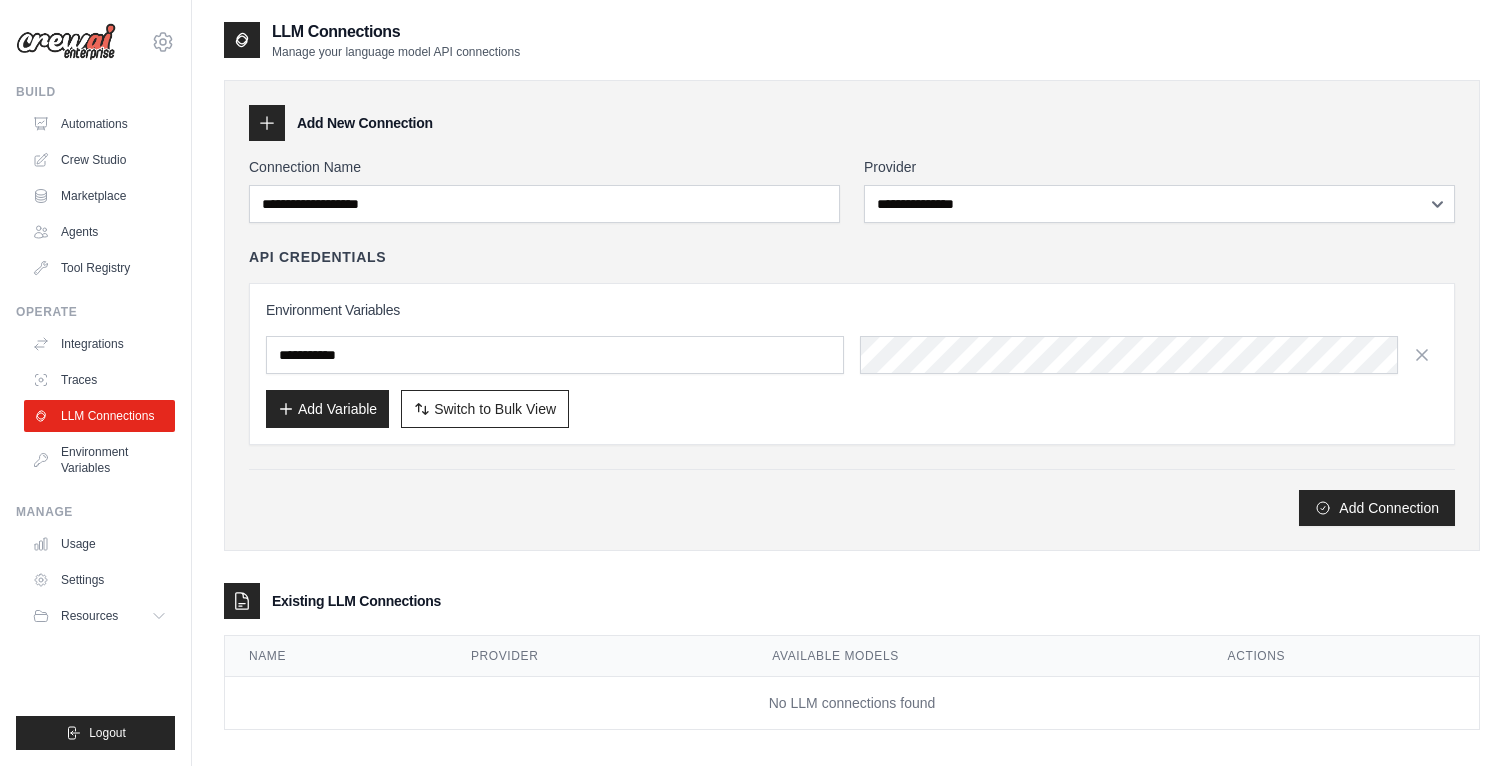 click on "**********" at bounding box center (852, 341) 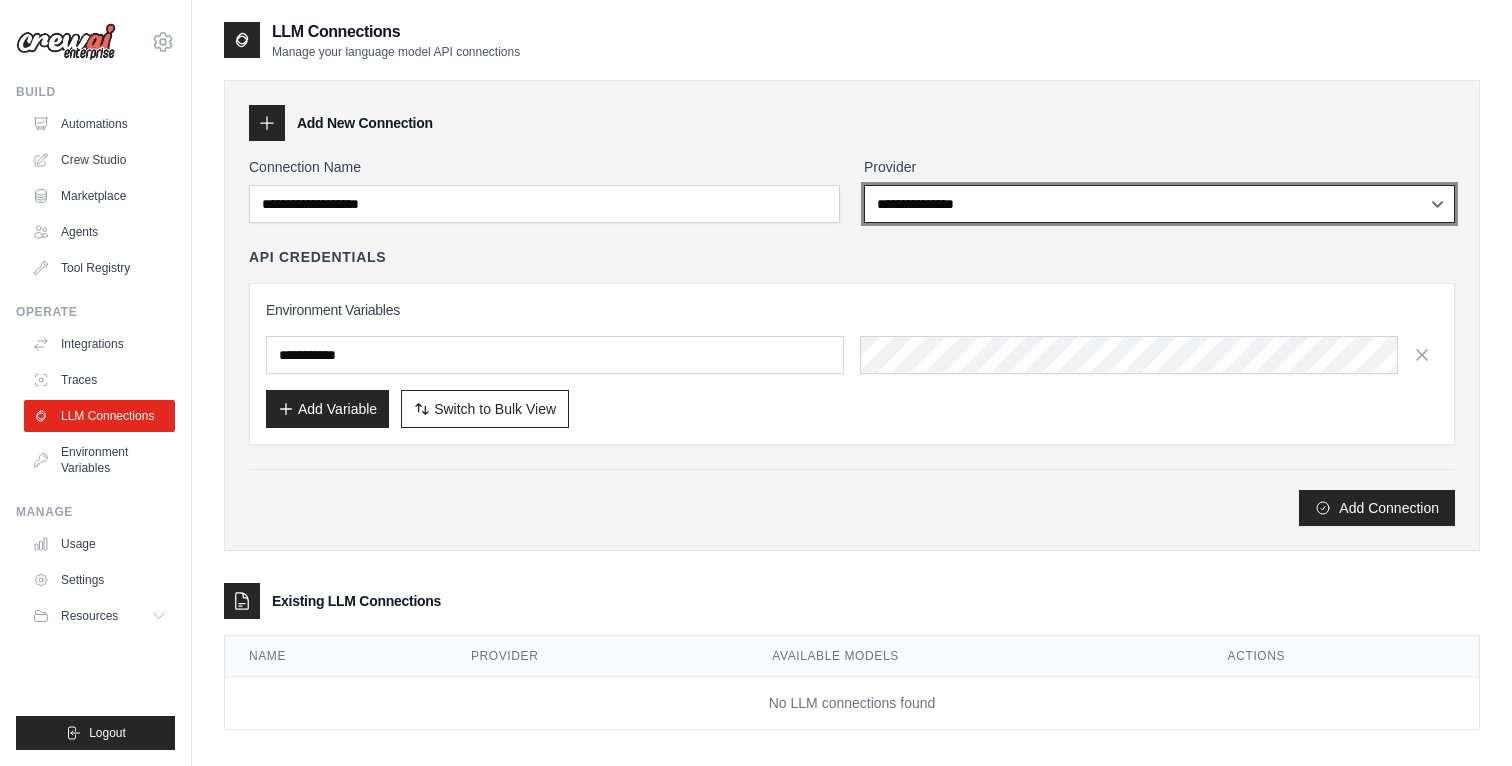 click on "**********" at bounding box center [1159, 204] 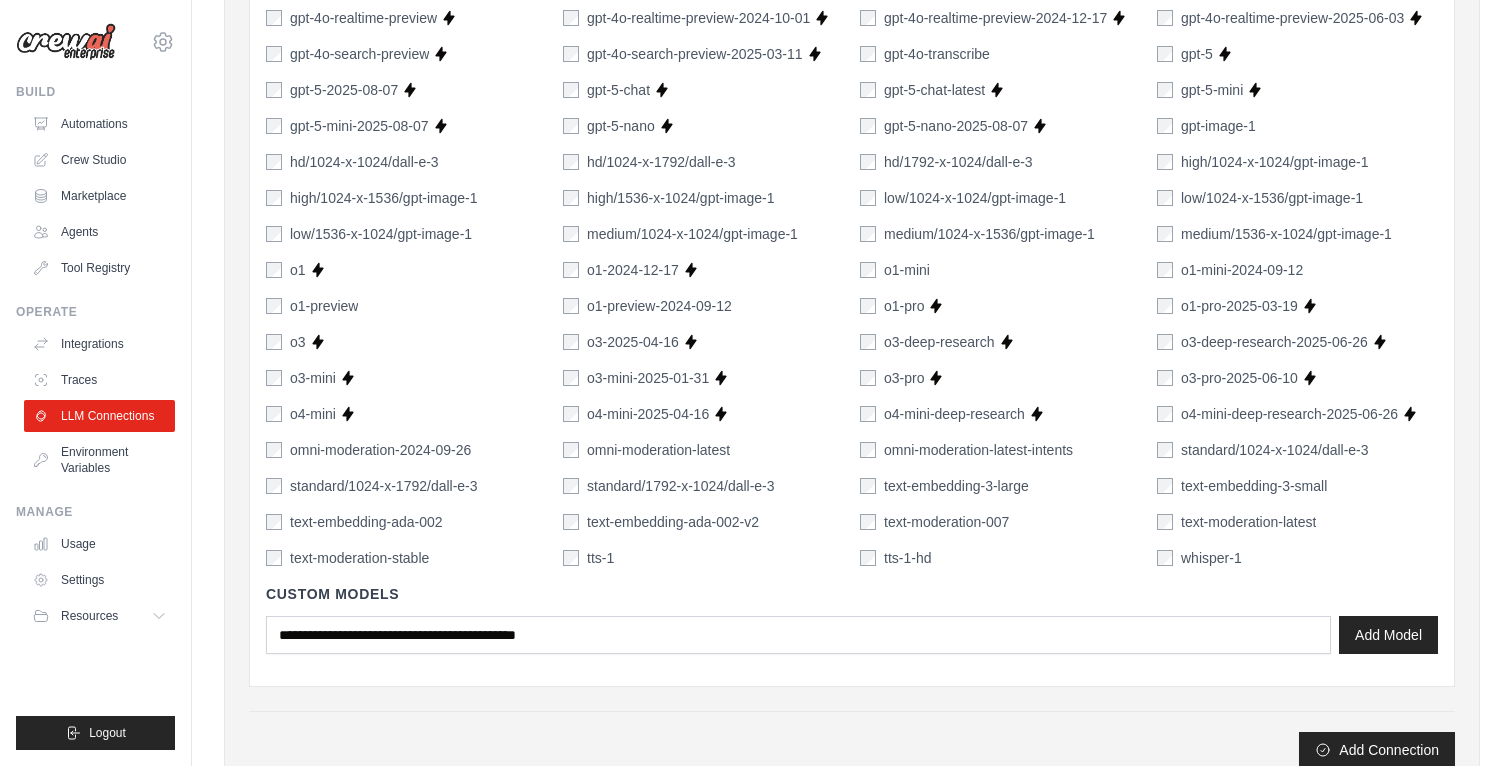scroll, scrollTop: 1383, scrollLeft: 0, axis: vertical 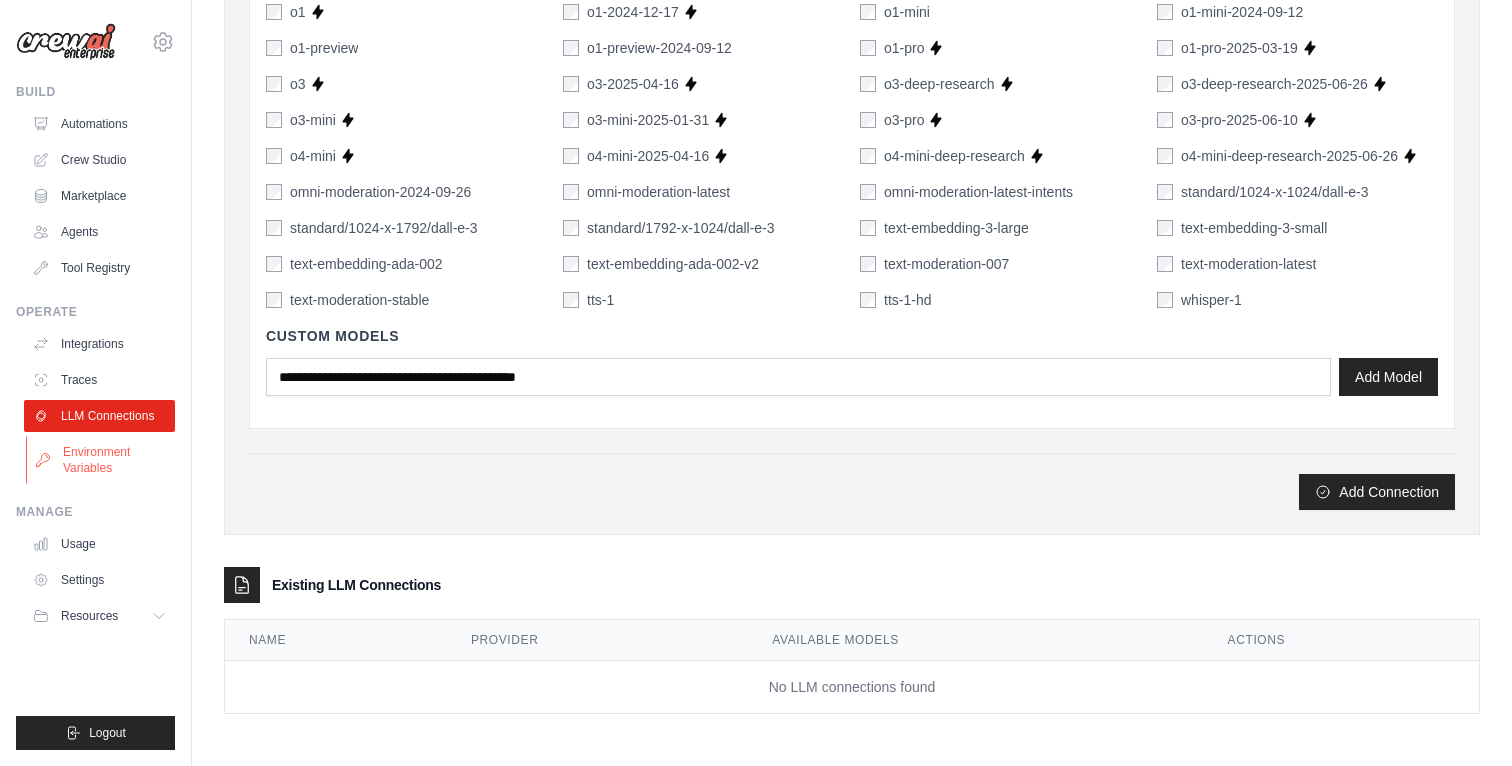 click on "Environment Variables" at bounding box center (101, 460) 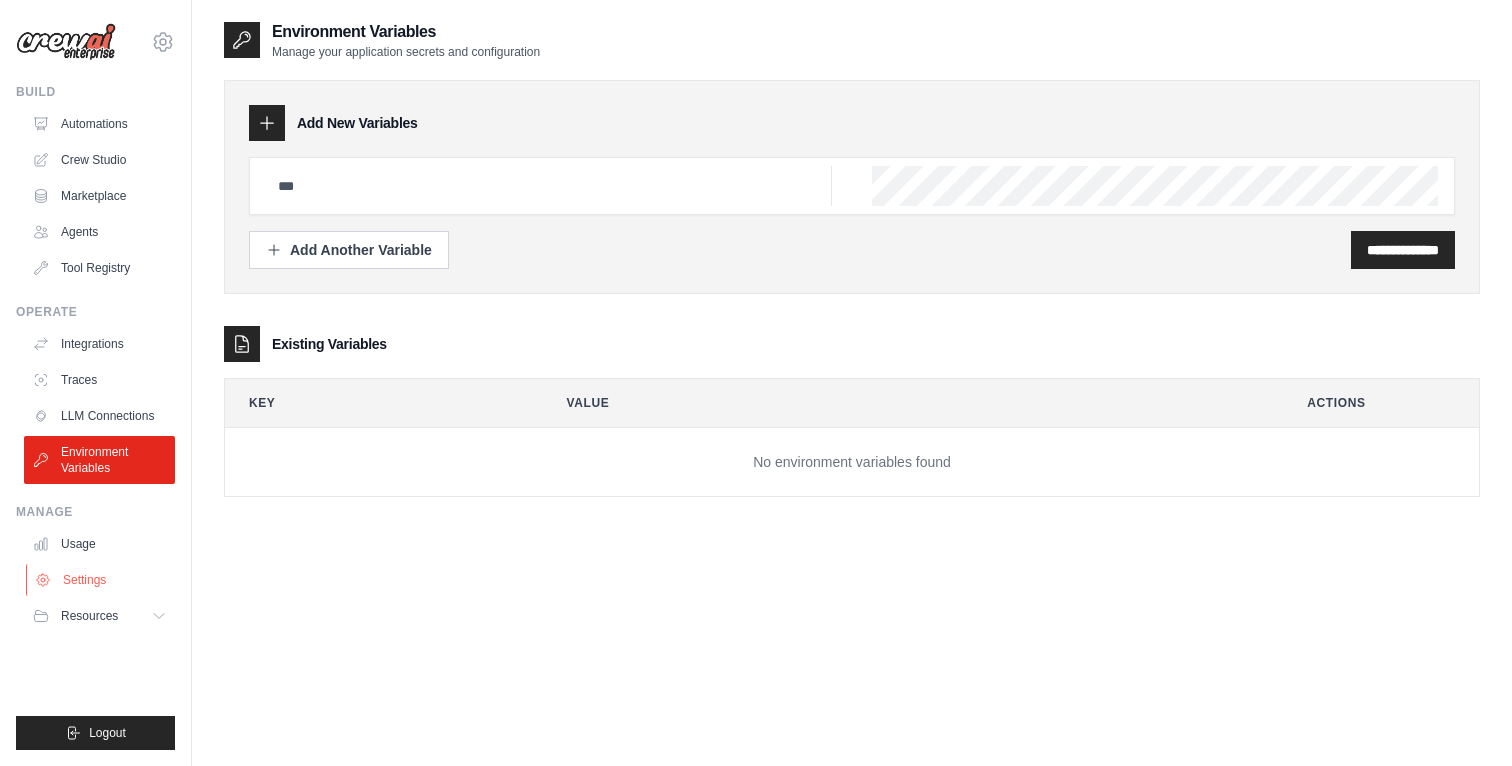 click on "Settings" at bounding box center [101, 580] 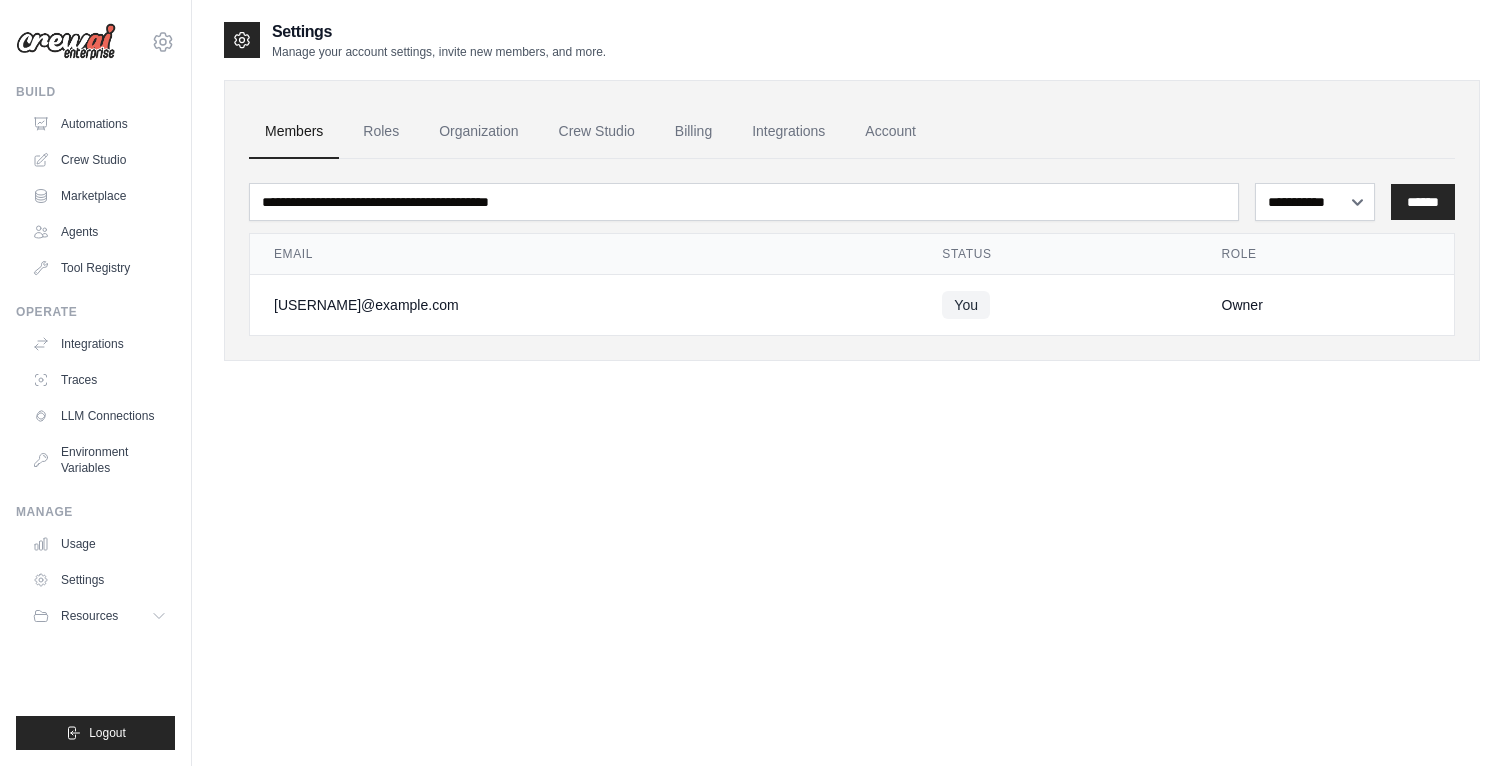 click on "Build
Automations
Crew Studio
Marketplace
Agents" at bounding box center (95, 417) 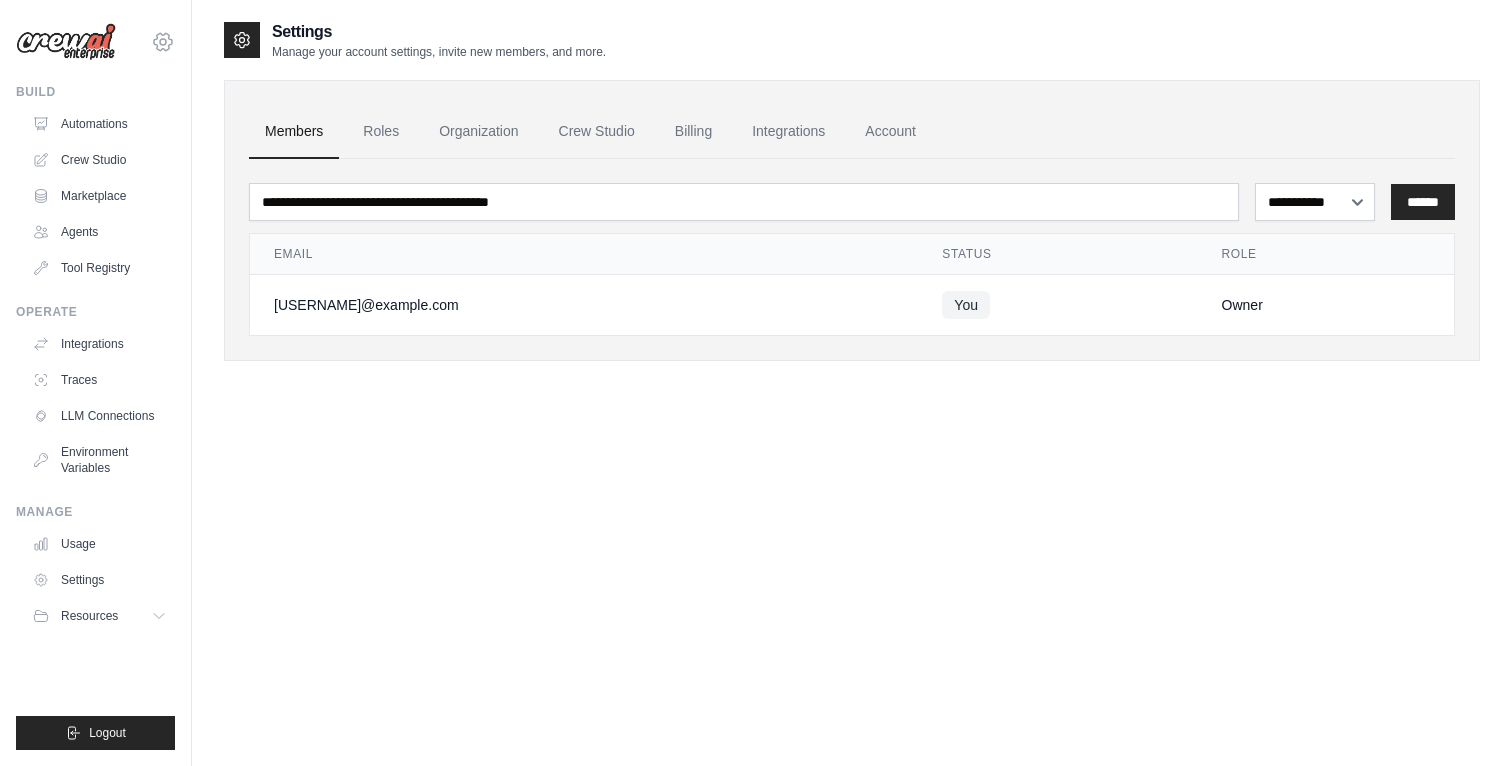click 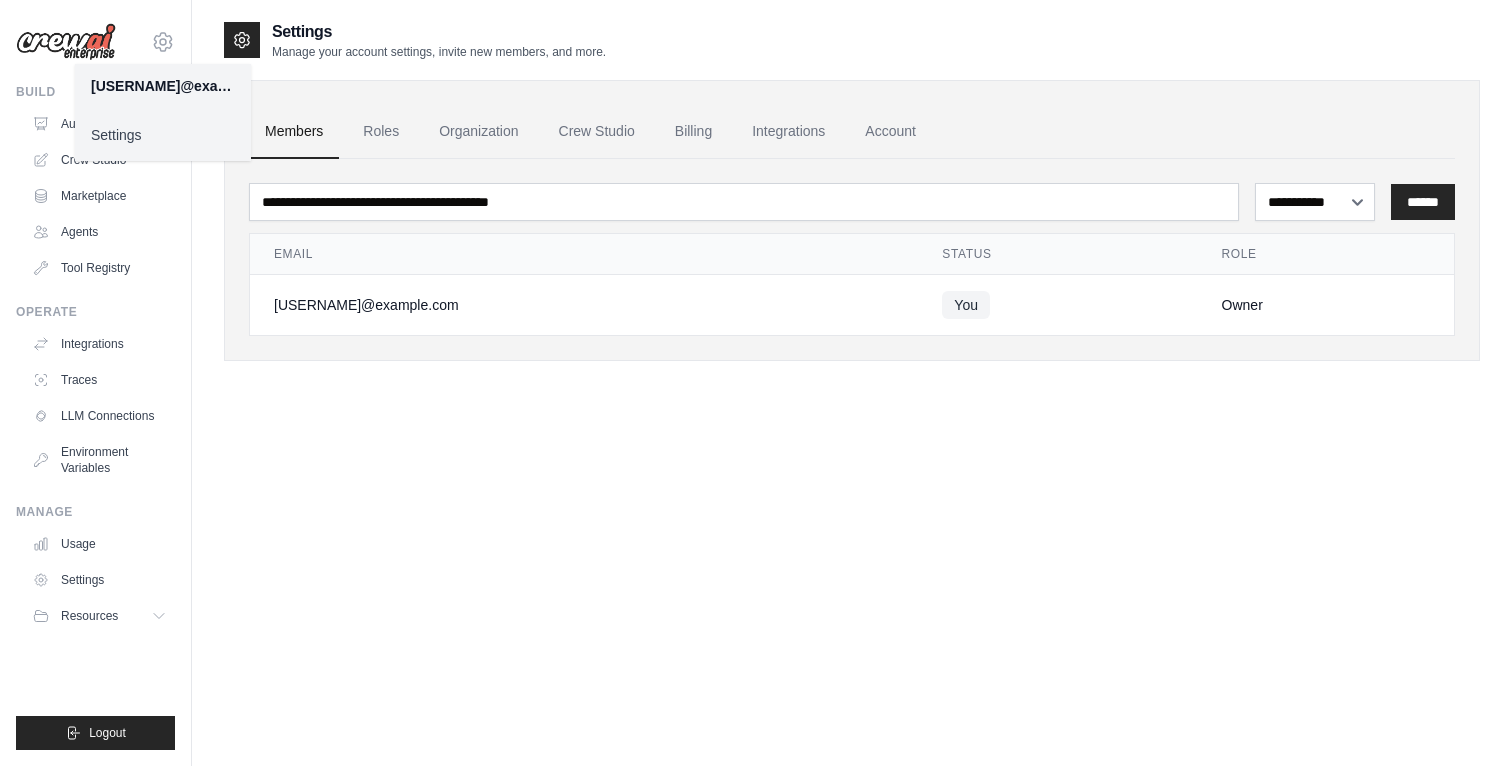 click on "Settings" at bounding box center (163, 135) 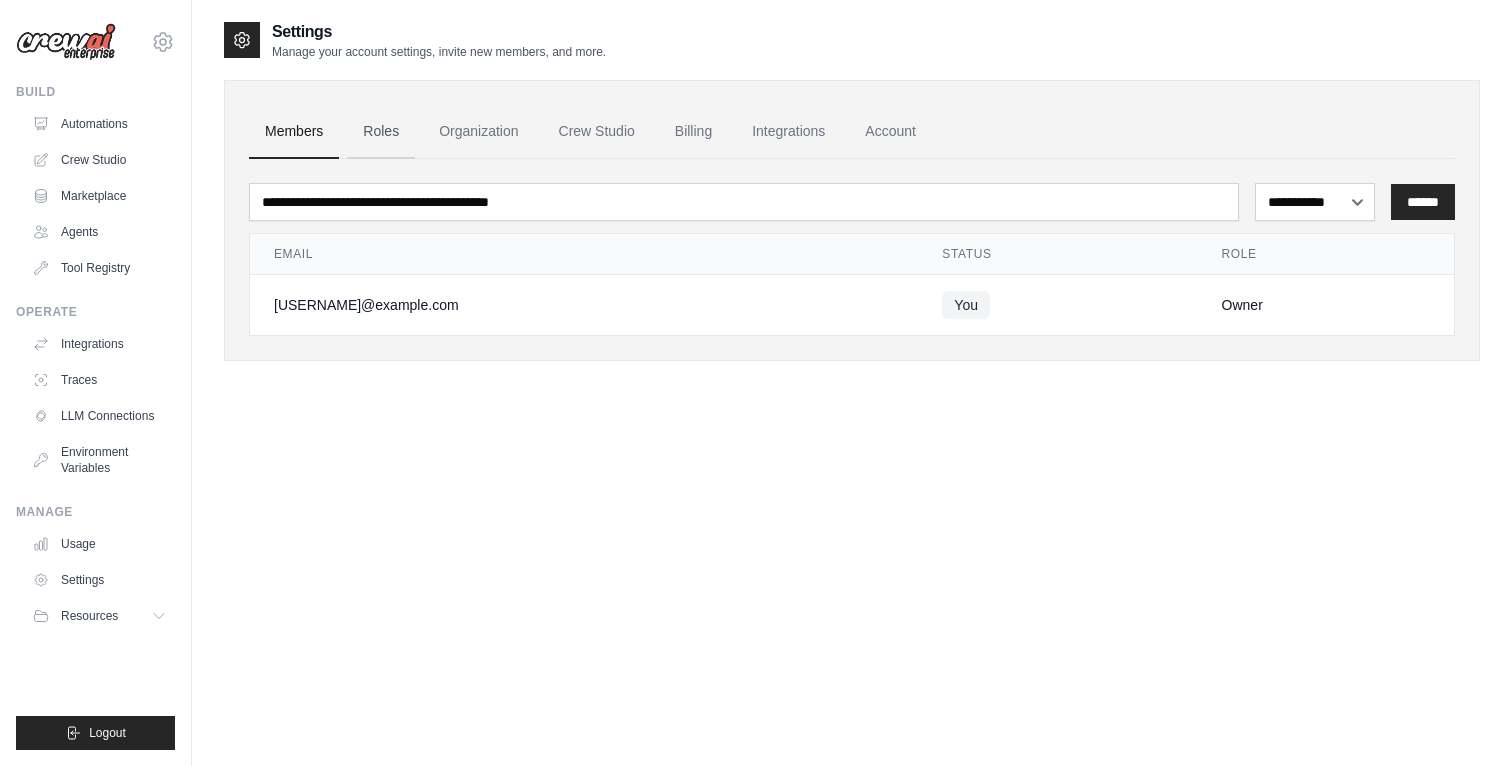 click on "Roles" at bounding box center [381, 132] 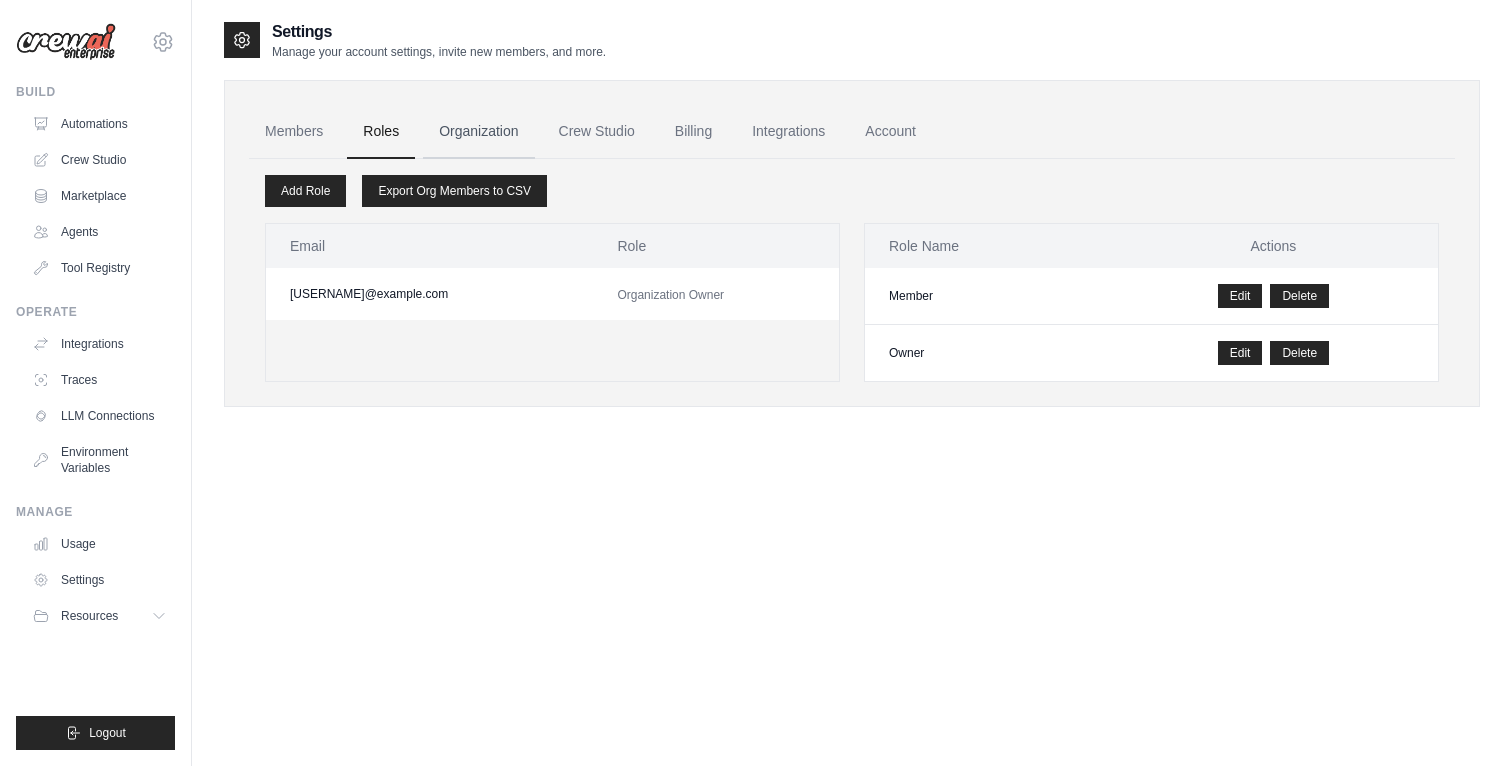 click on "Organization" at bounding box center [478, 132] 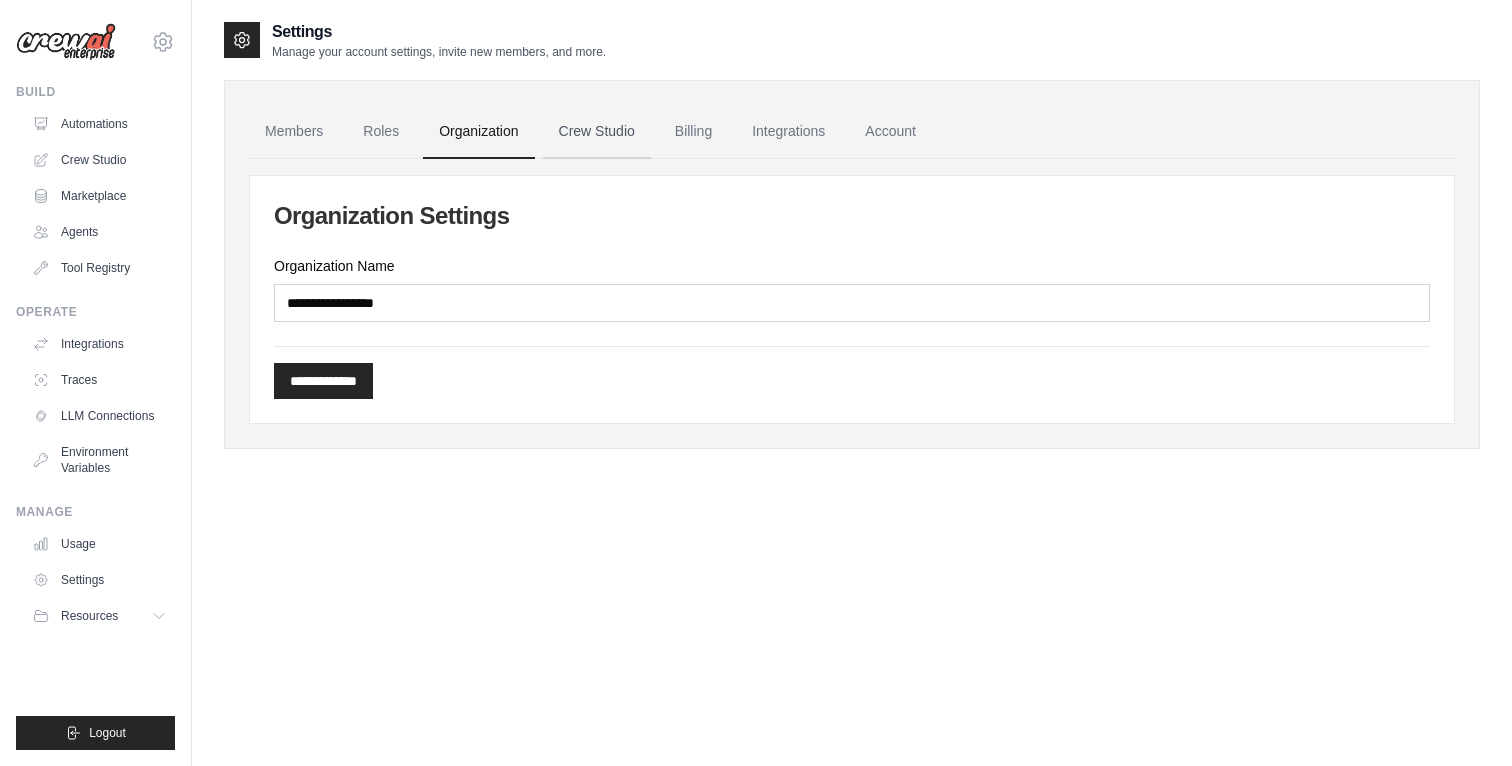 click on "Crew Studio" at bounding box center [597, 132] 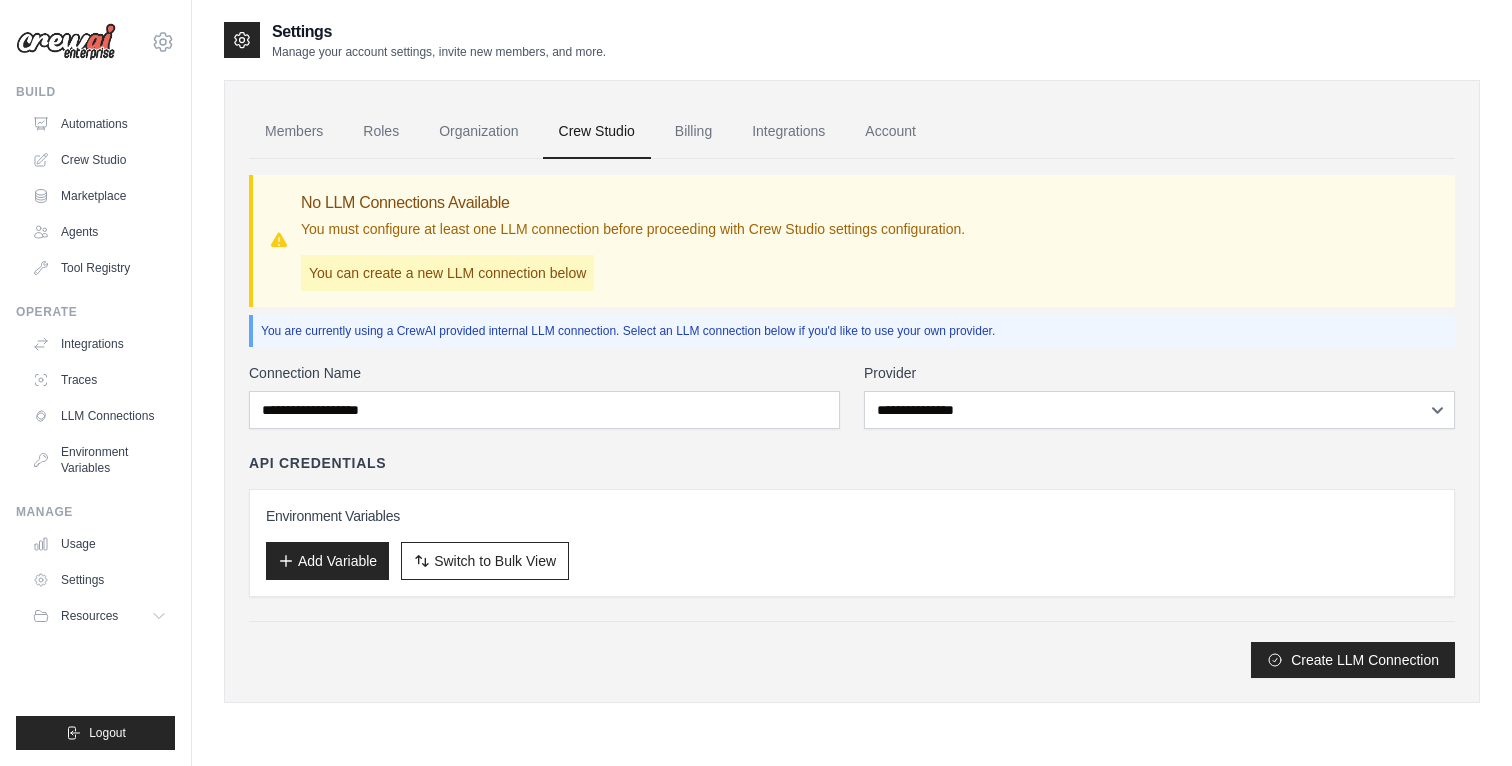 scroll, scrollTop: 0, scrollLeft: 0, axis: both 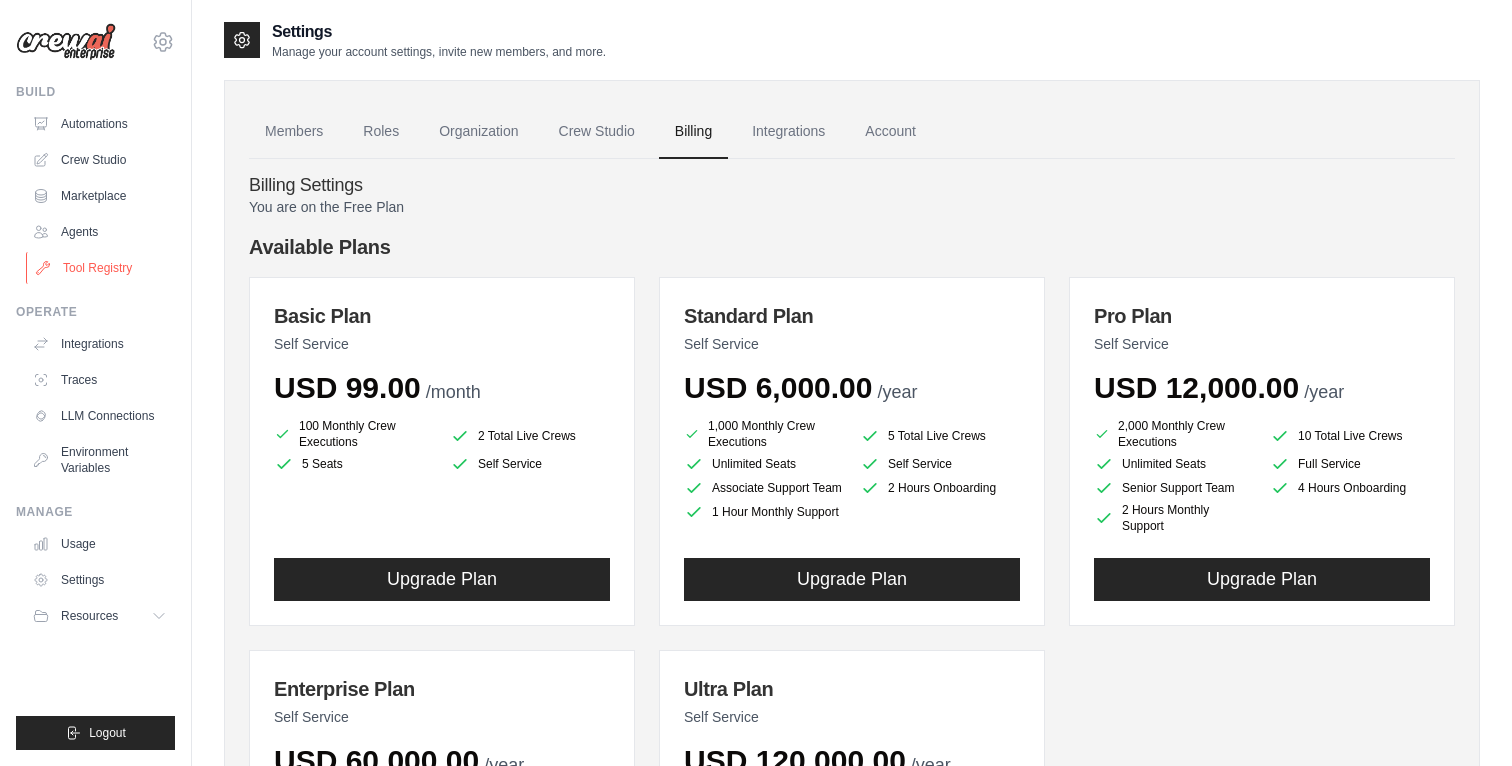 click on "Tool Registry" at bounding box center [101, 268] 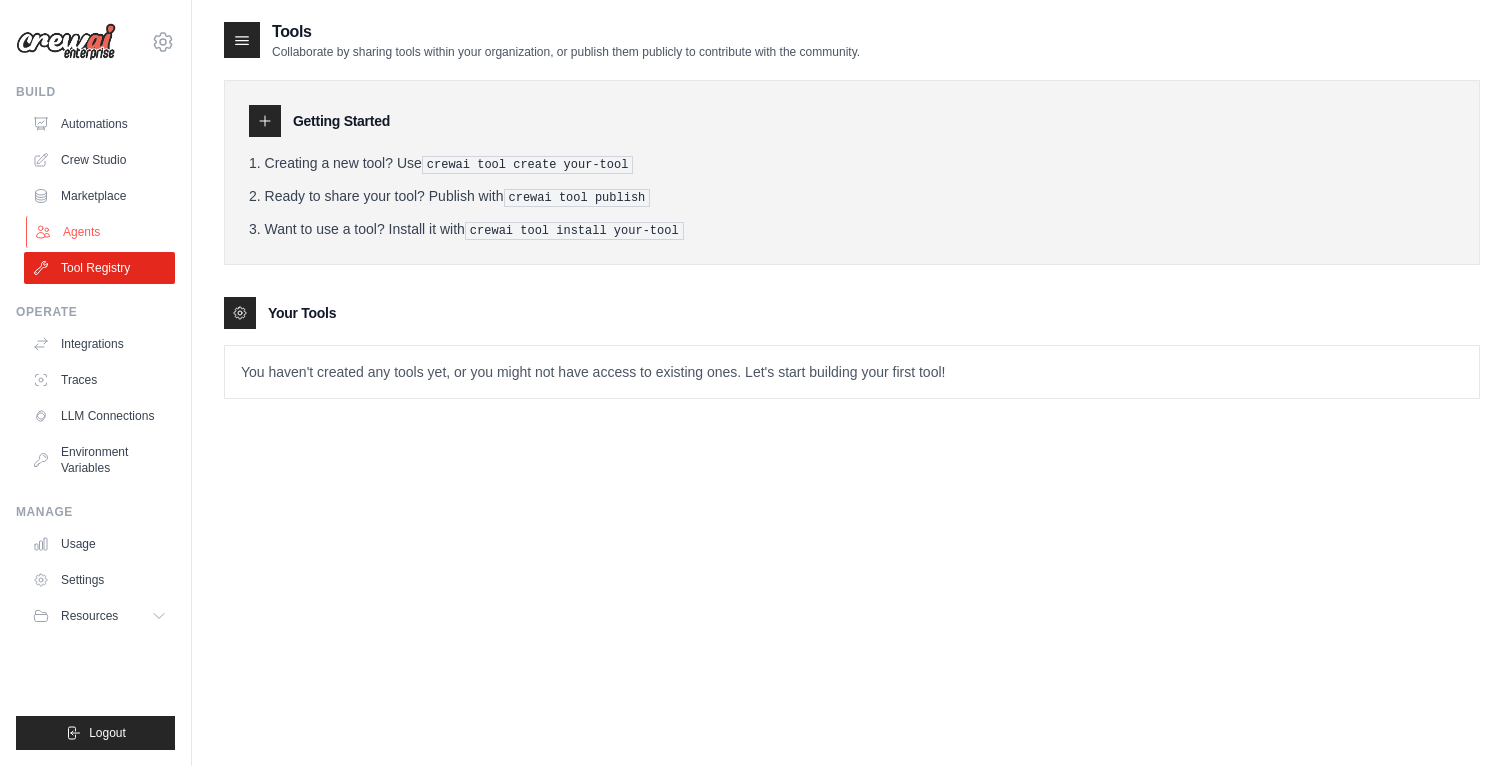 click on "Agents" at bounding box center (101, 232) 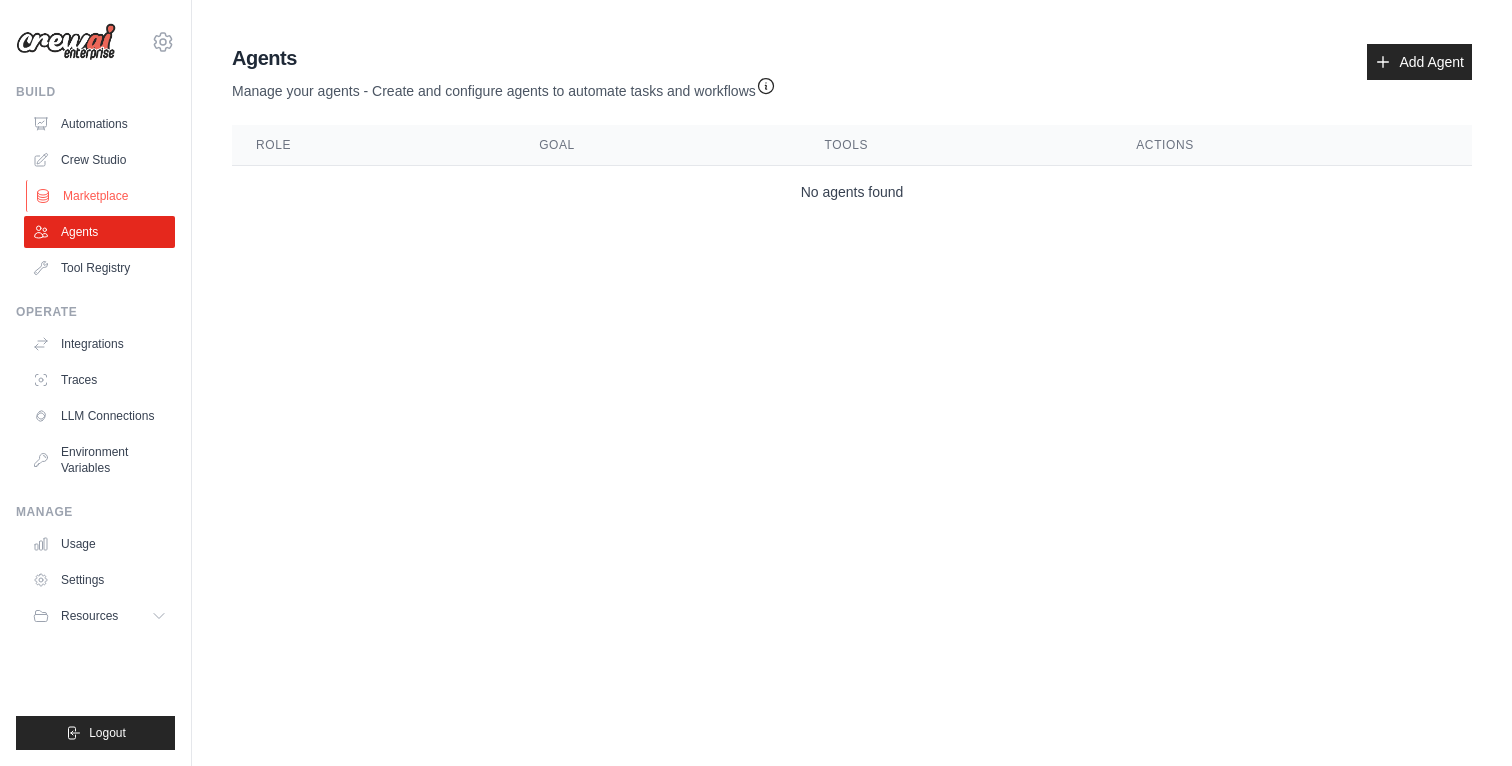 click on "Marketplace" at bounding box center (101, 196) 